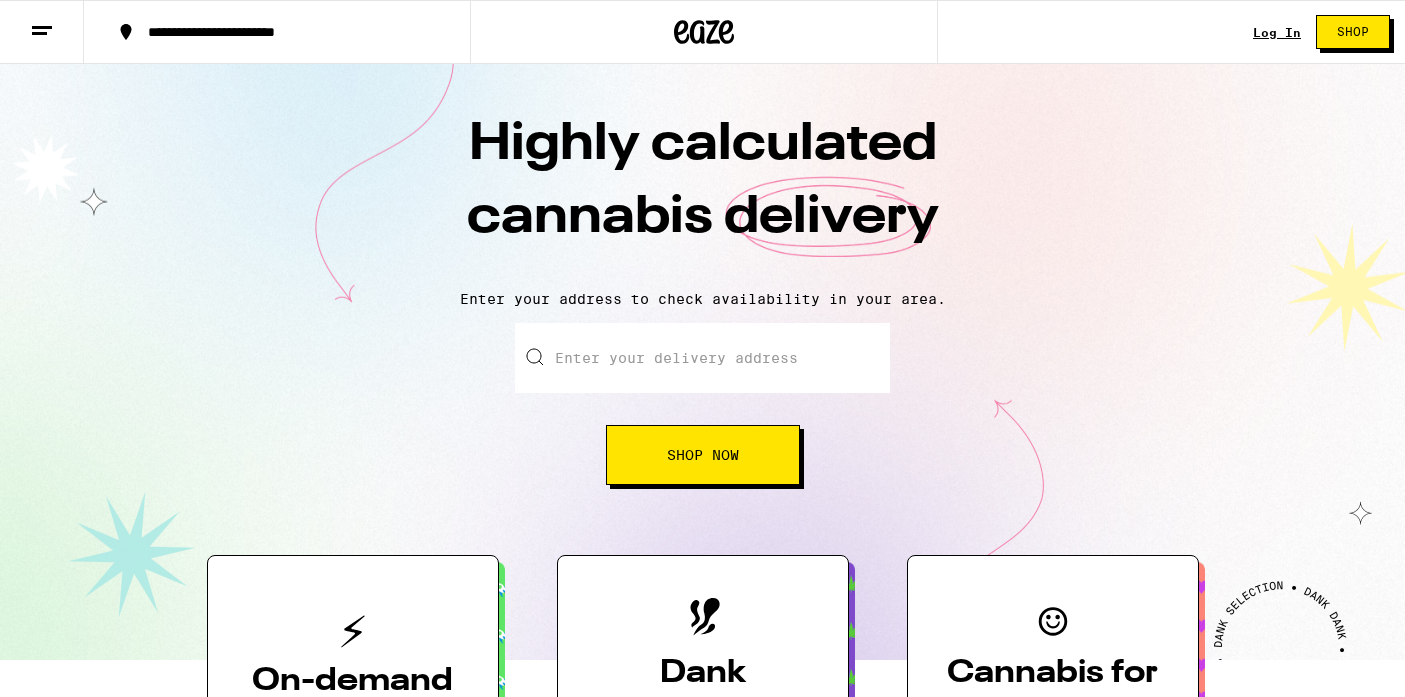 scroll, scrollTop: 0, scrollLeft: 0, axis: both 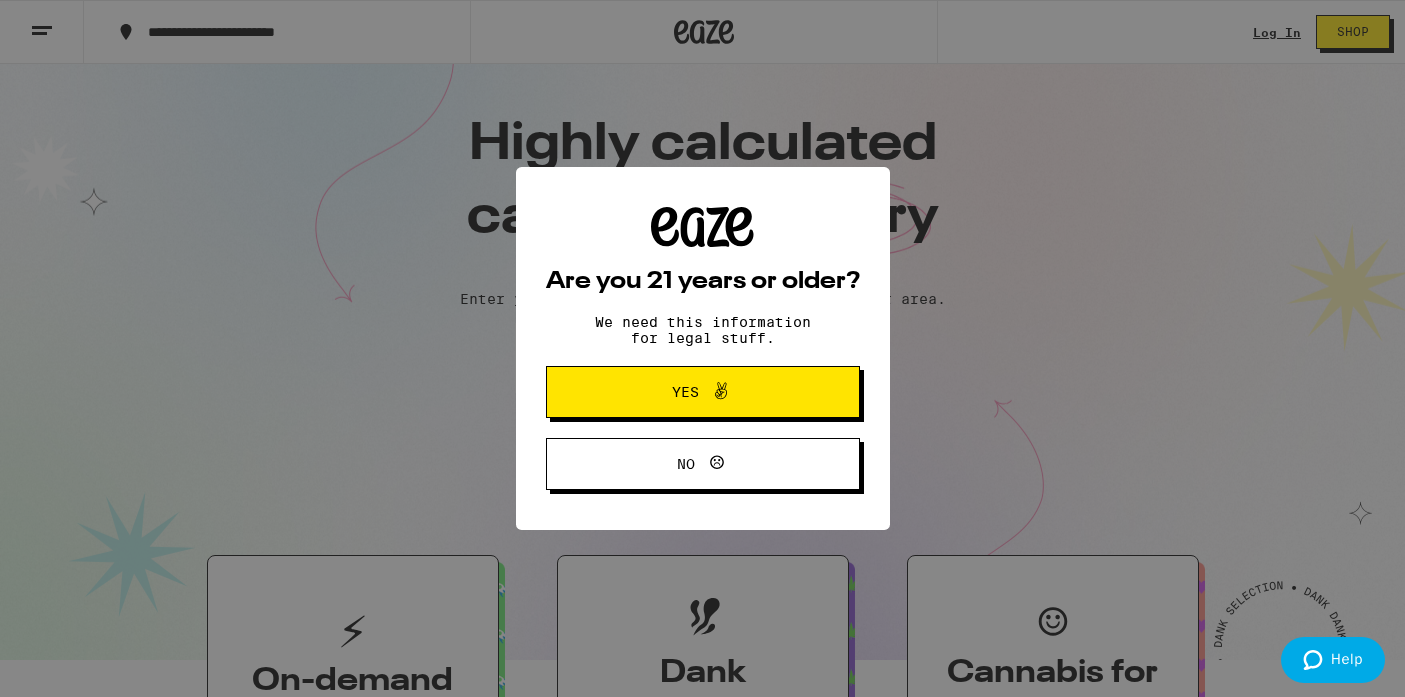 click on "Yes" at bounding box center [703, 392] 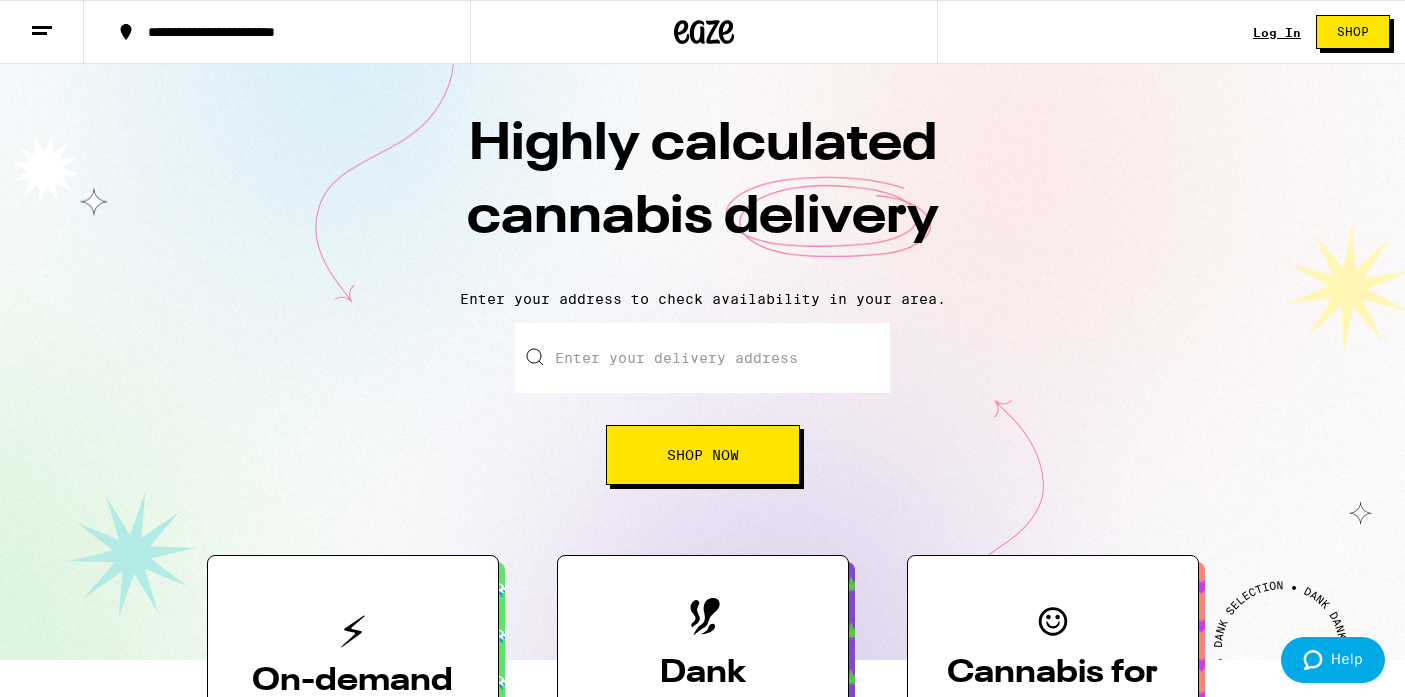 click on "Log In" at bounding box center [1277, 32] 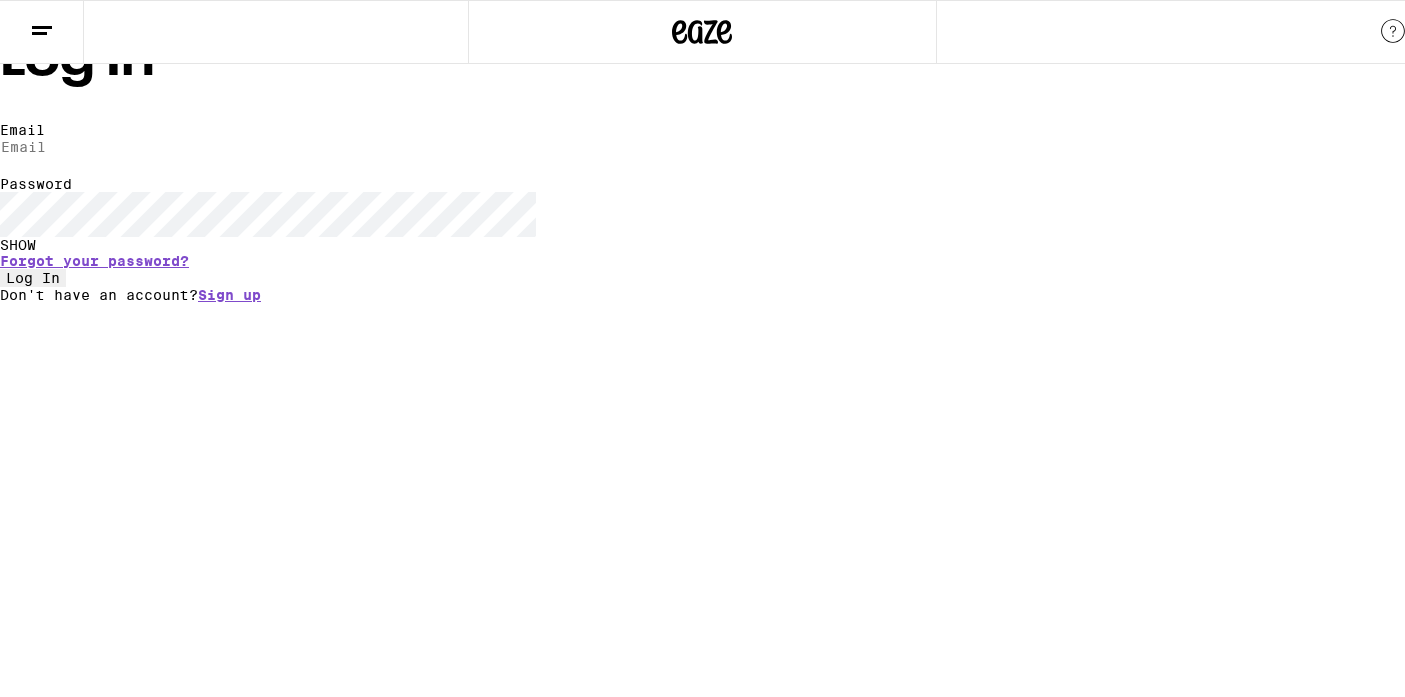 click at bounding box center [702, 147] 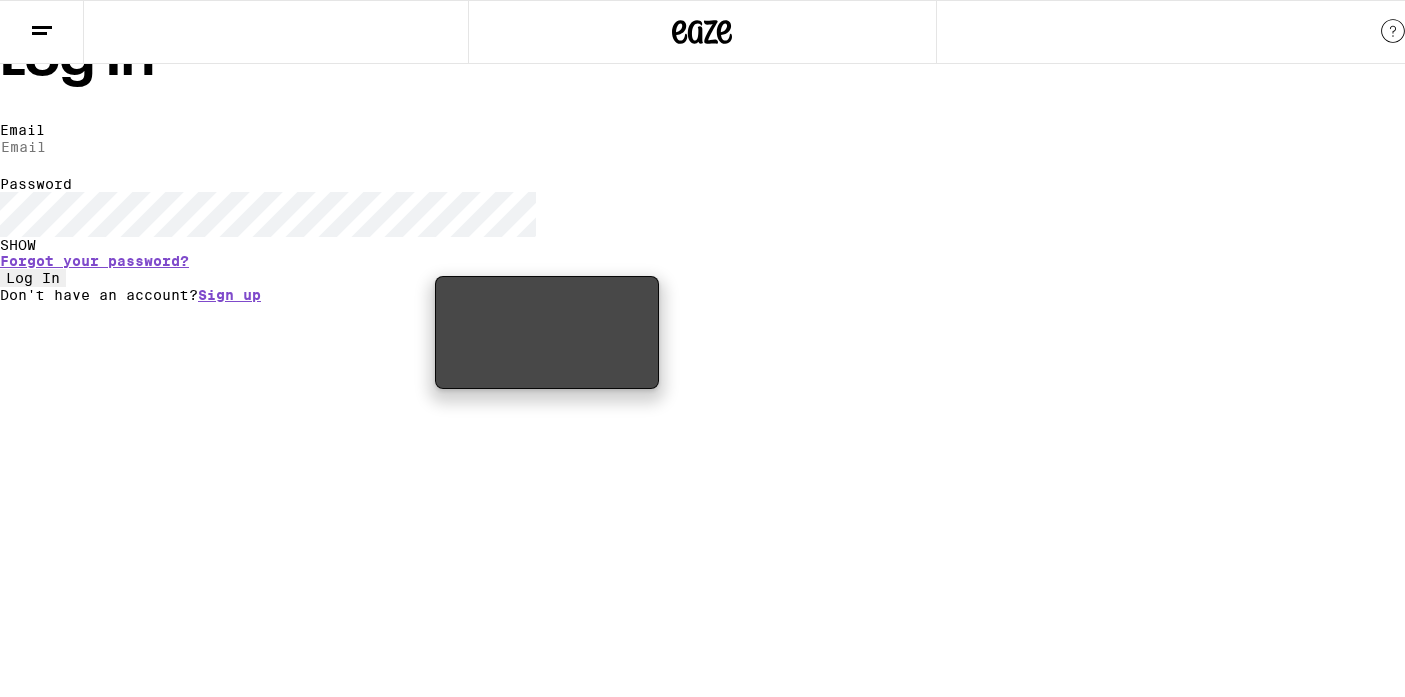 click on "Email" at bounding box center (92, 147) 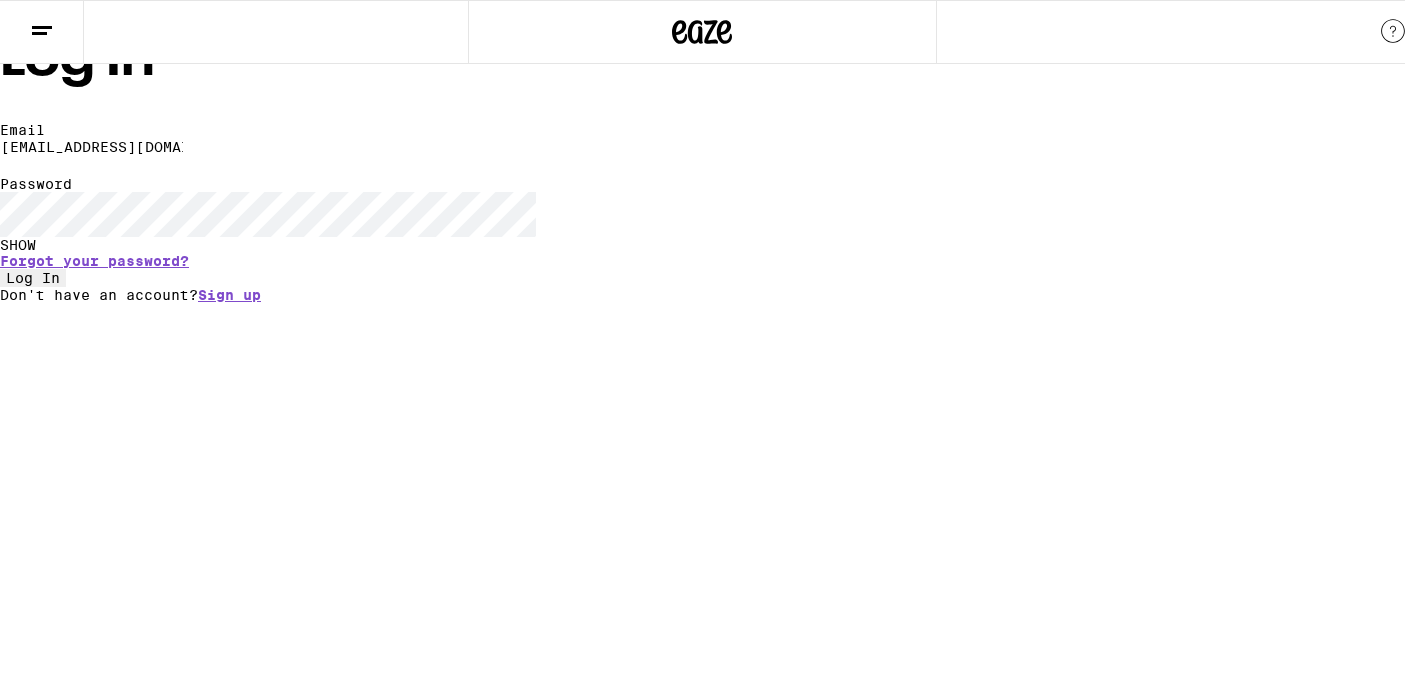 type on "[EMAIL_ADDRESS][DOMAIN_NAME]" 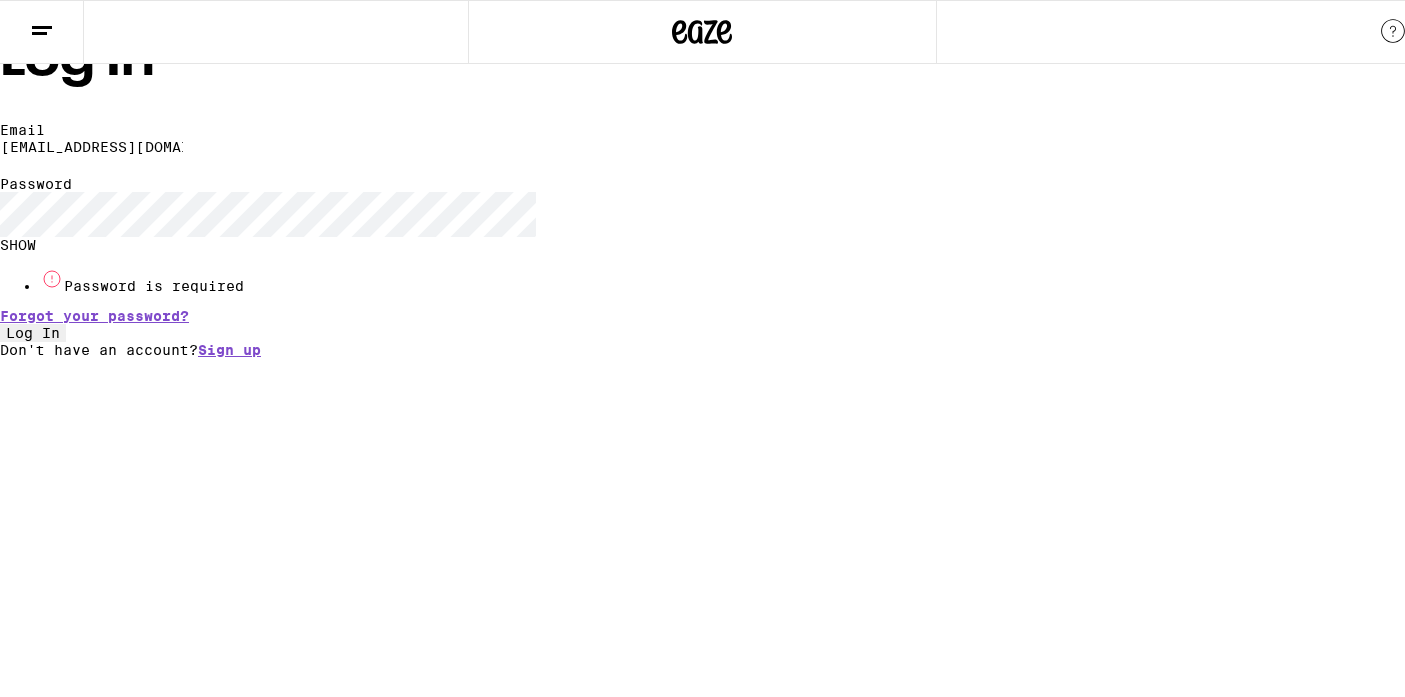 click on "Password" at bounding box center (36, 184) 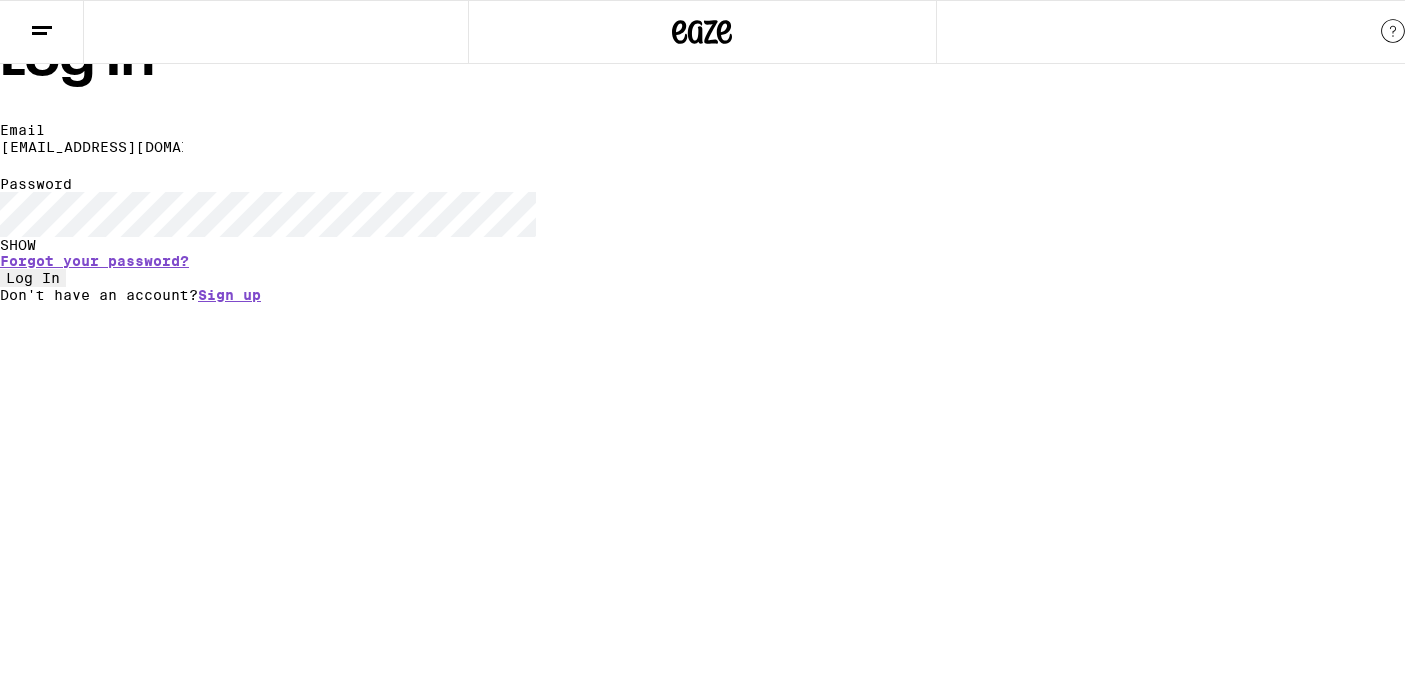click on "Log In" at bounding box center (33, 278) 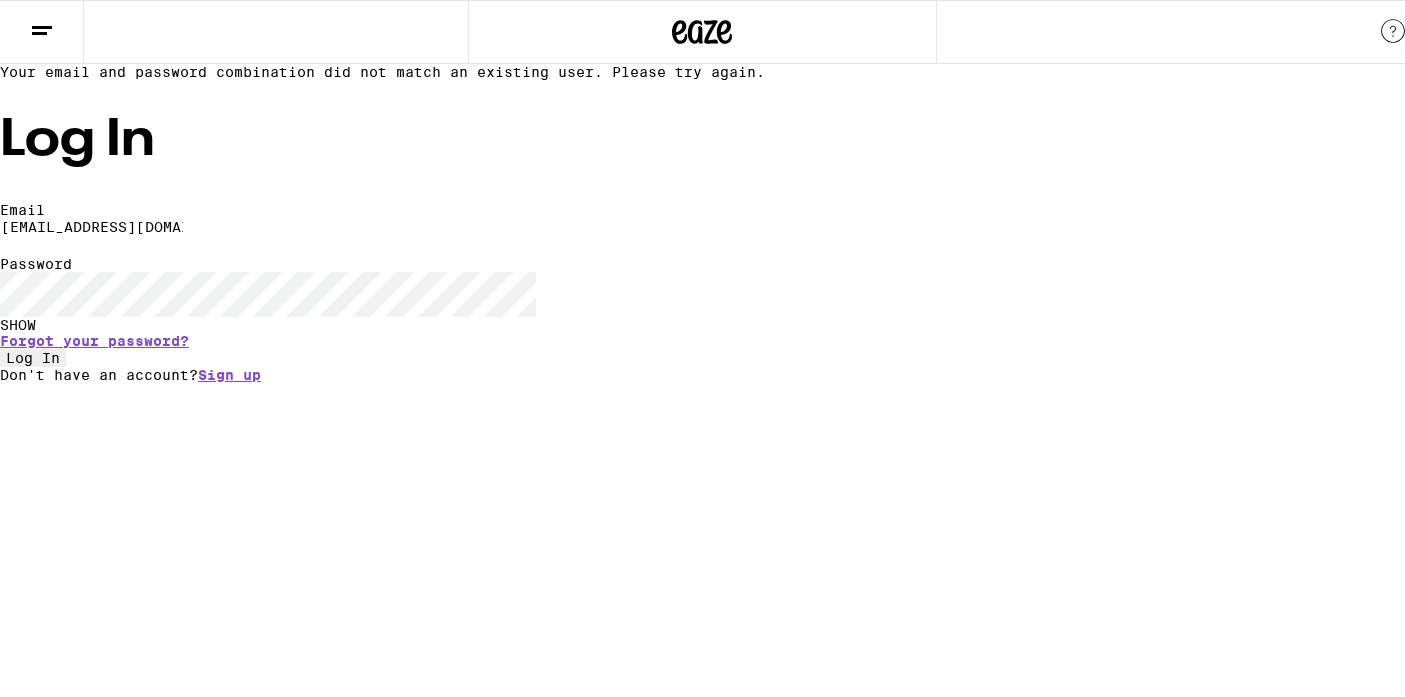 click on "Log In" at bounding box center (33, 358) 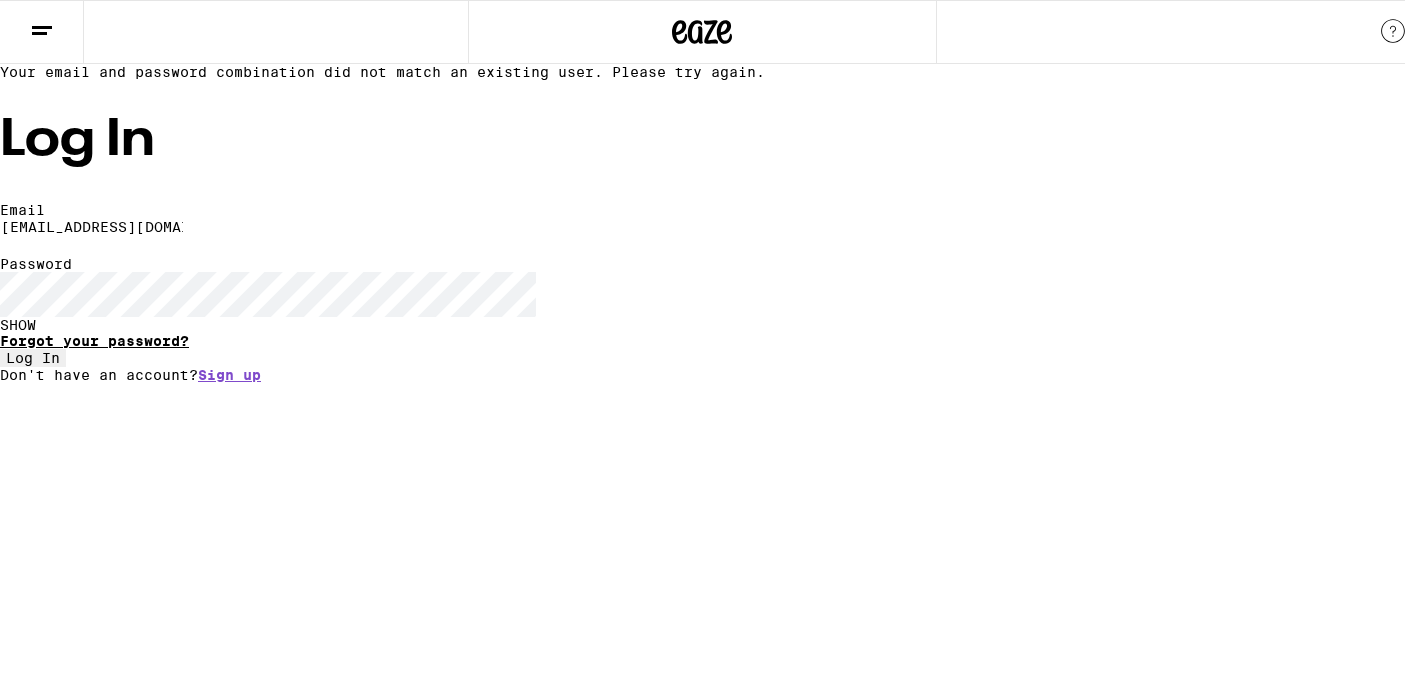click on "Forgot your password?" at bounding box center [94, 341] 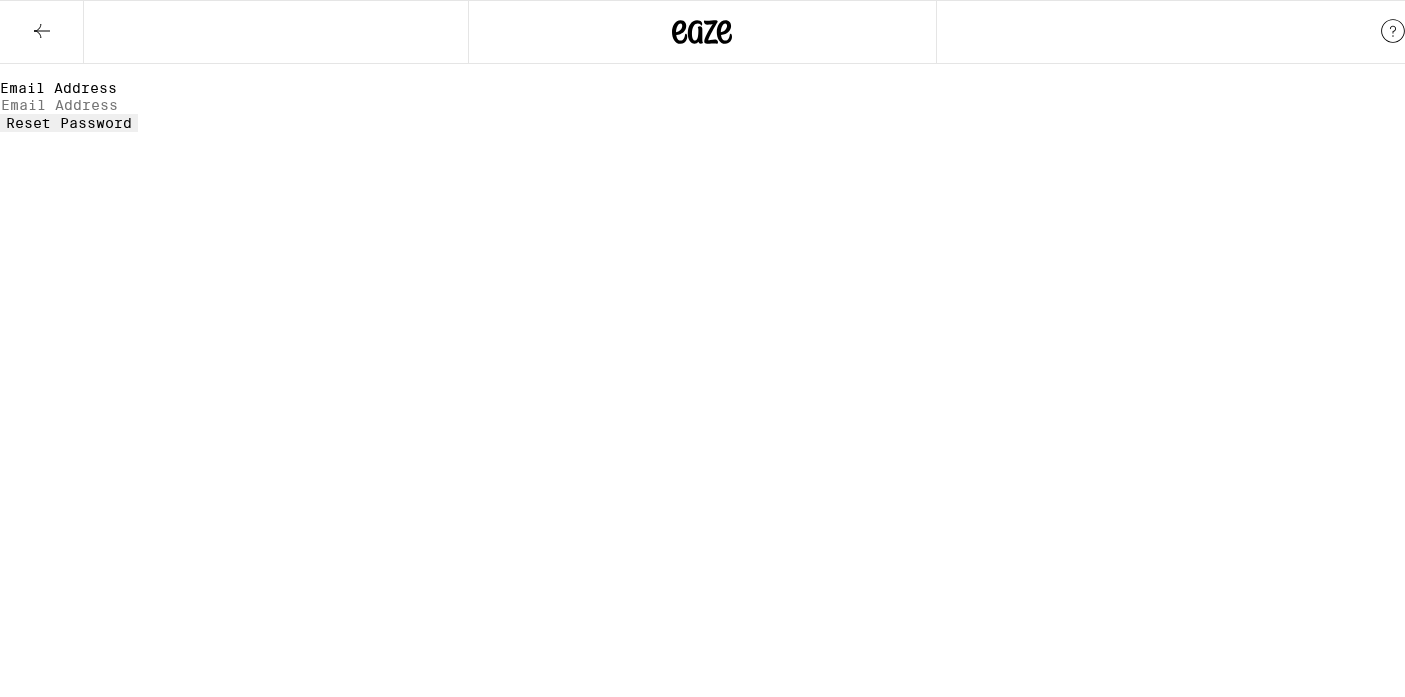 click on "Email Address" at bounding box center (58, 88) 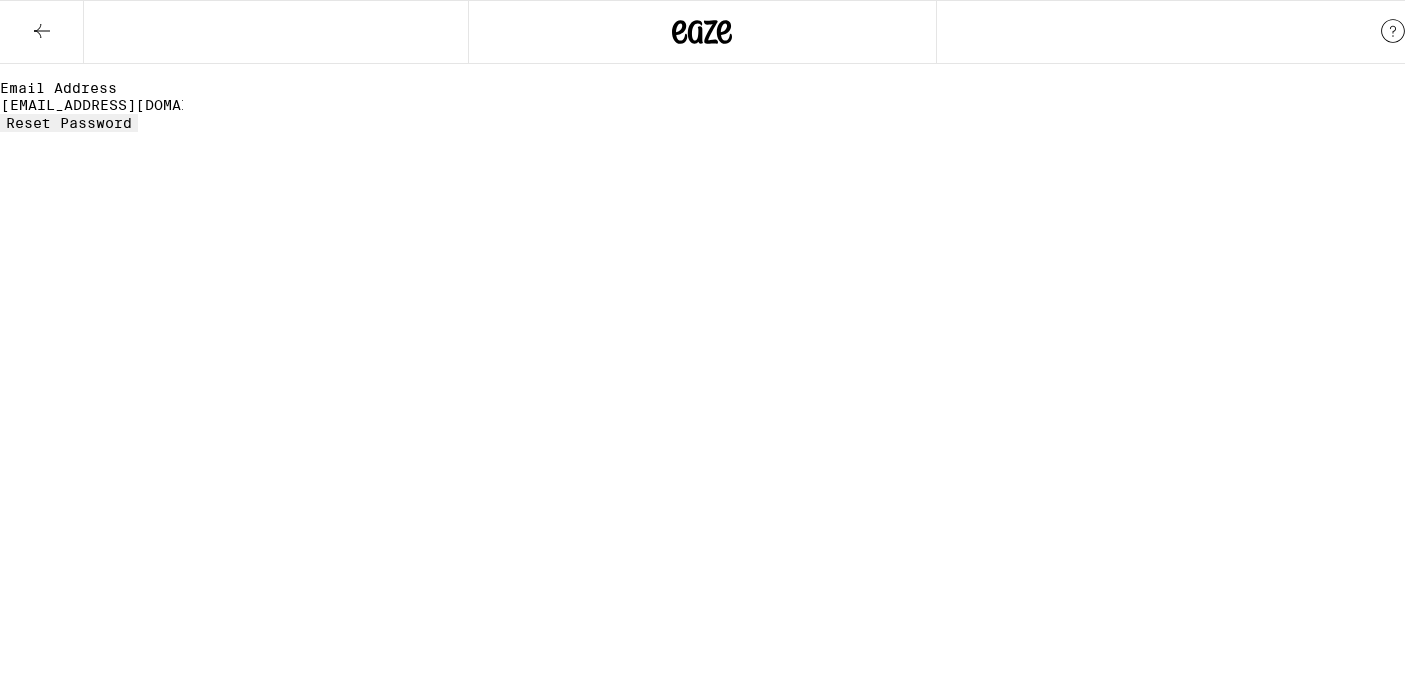 type on "[EMAIL_ADDRESS][DOMAIN_NAME]" 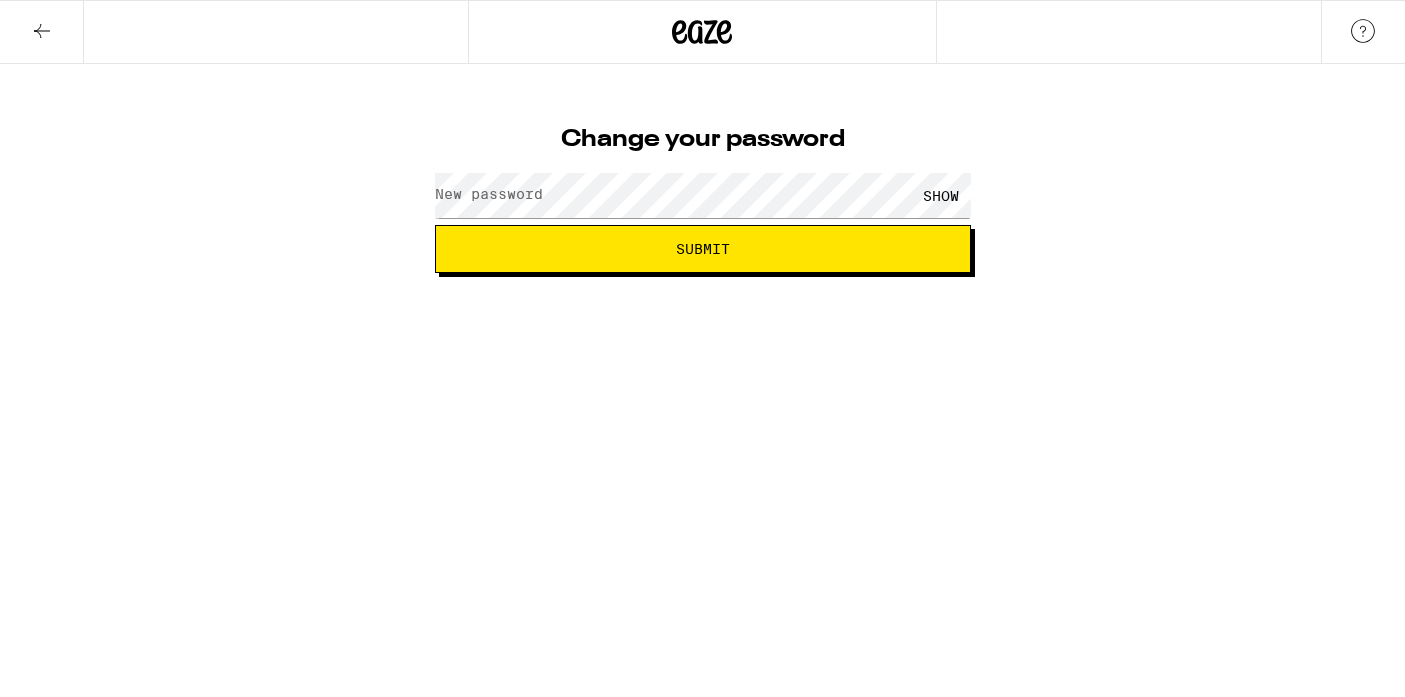 scroll, scrollTop: 0, scrollLeft: 0, axis: both 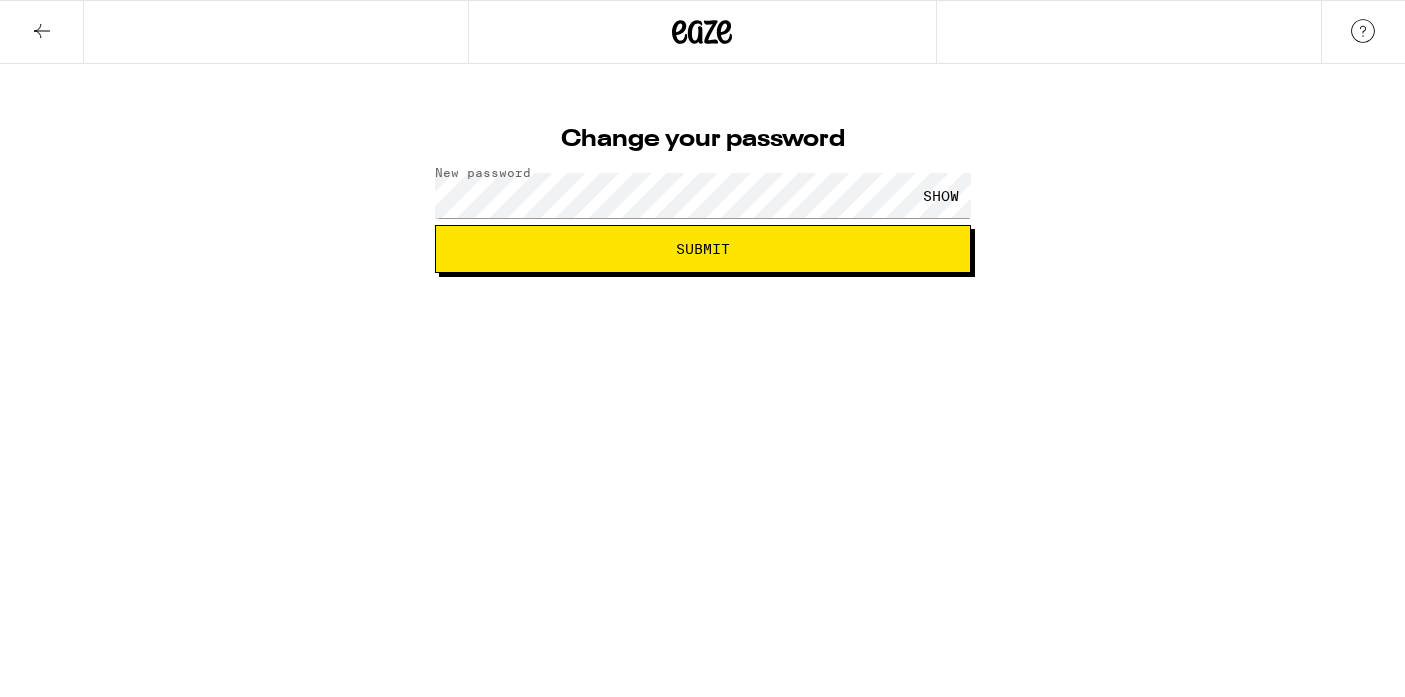 click on "Submit" at bounding box center (703, 249) 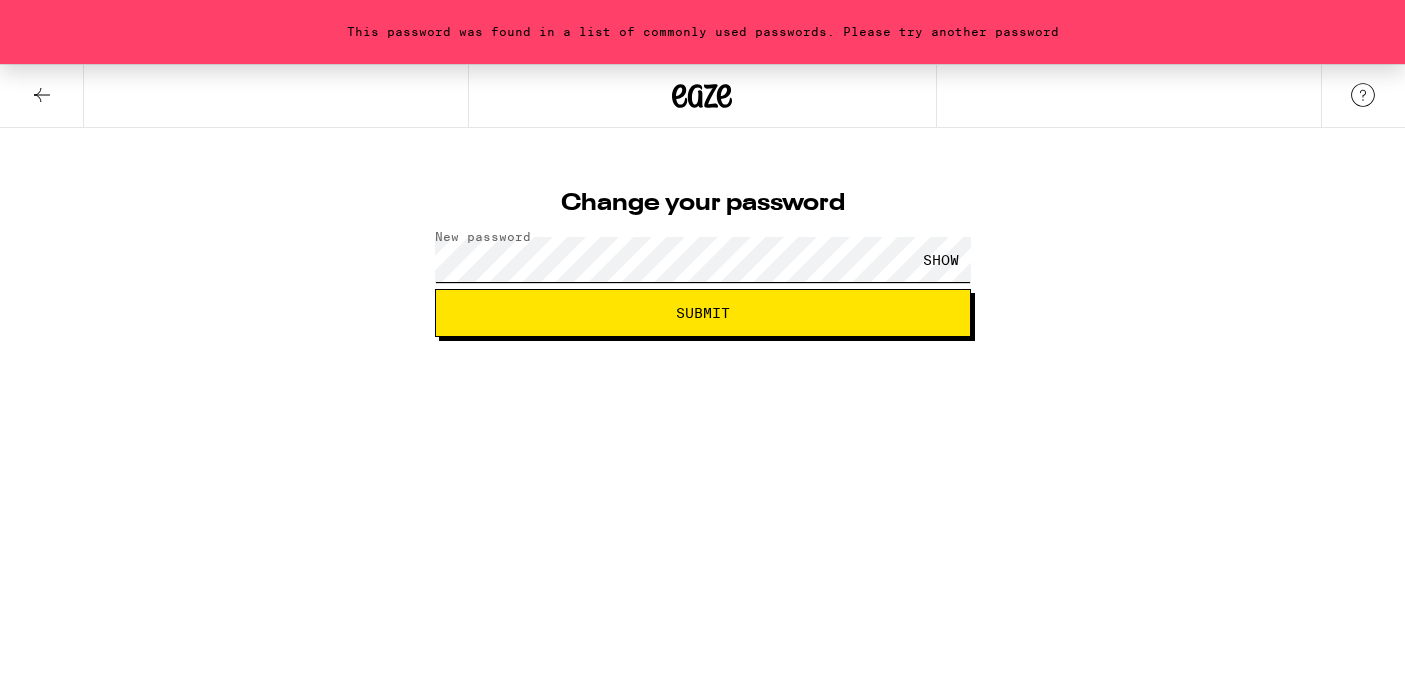 click on "Submit" at bounding box center [703, 313] 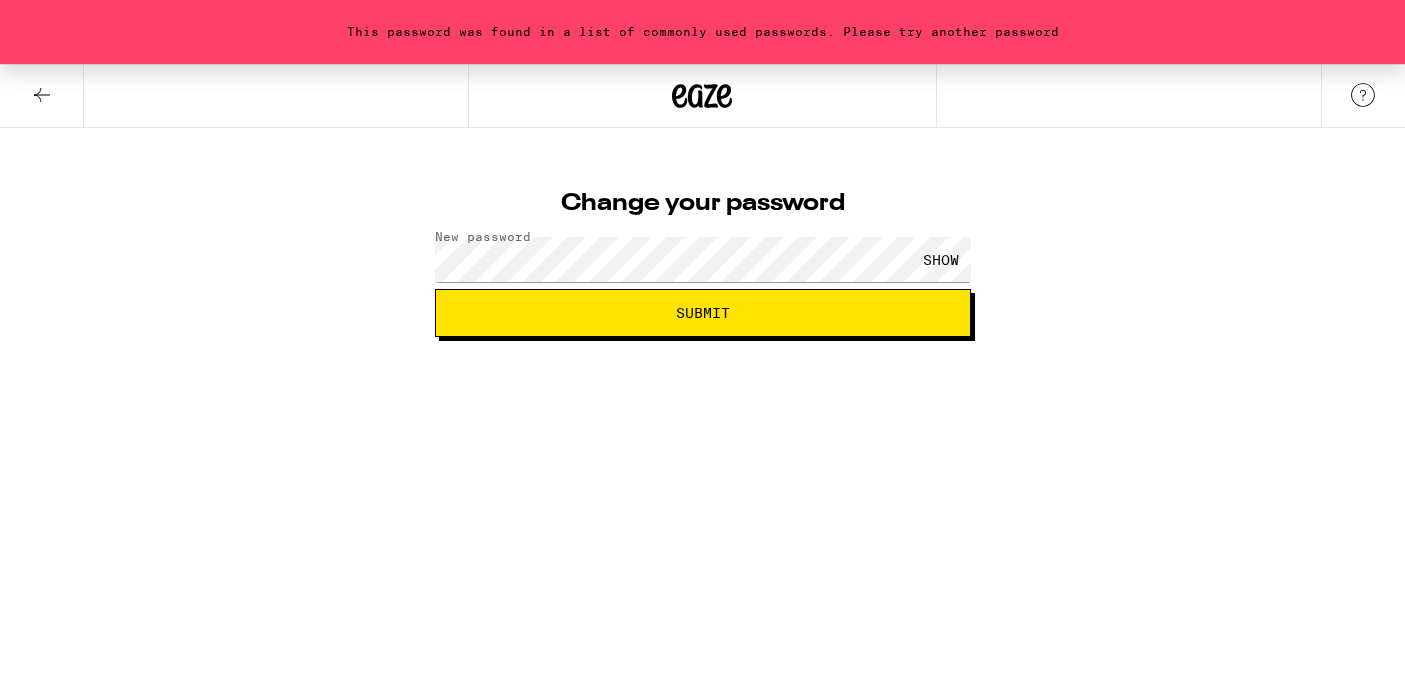click on "Submit" at bounding box center [703, 313] 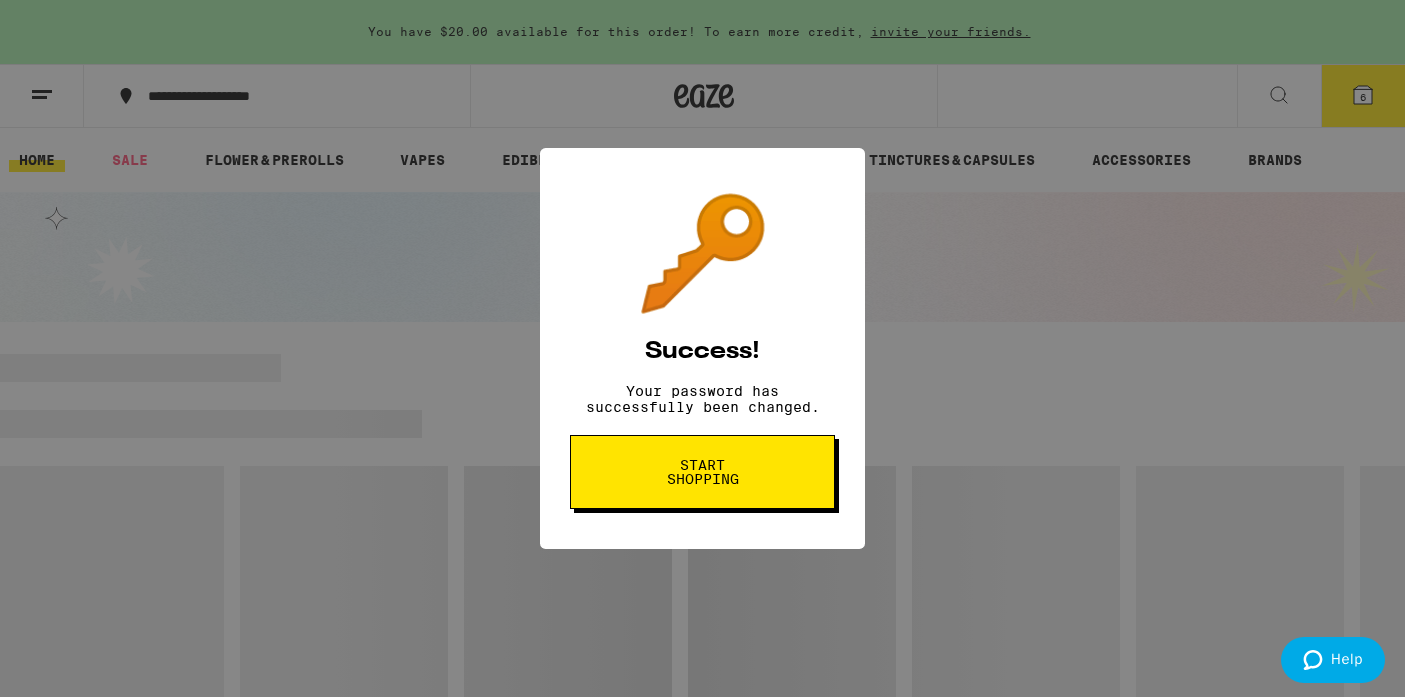 scroll, scrollTop: 0, scrollLeft: 0, axis: both 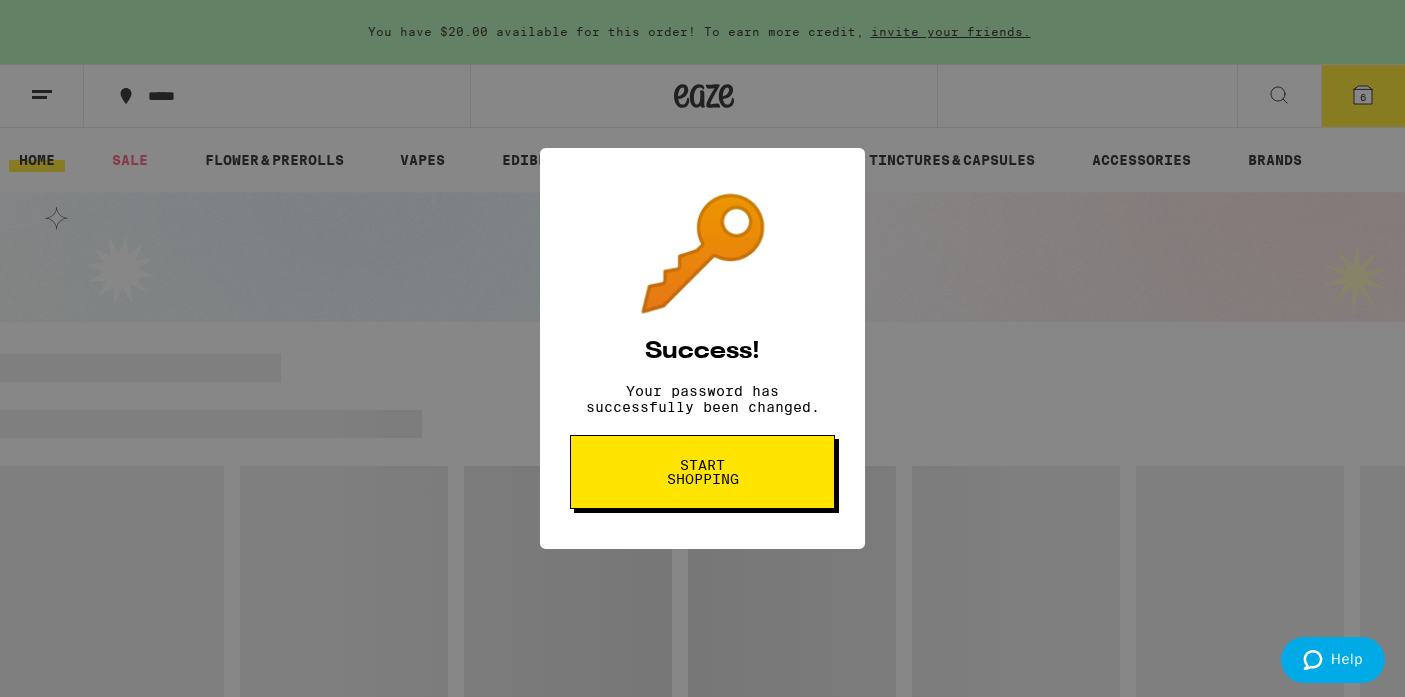 click on "Start shopping" at bounding box center [702, 472] 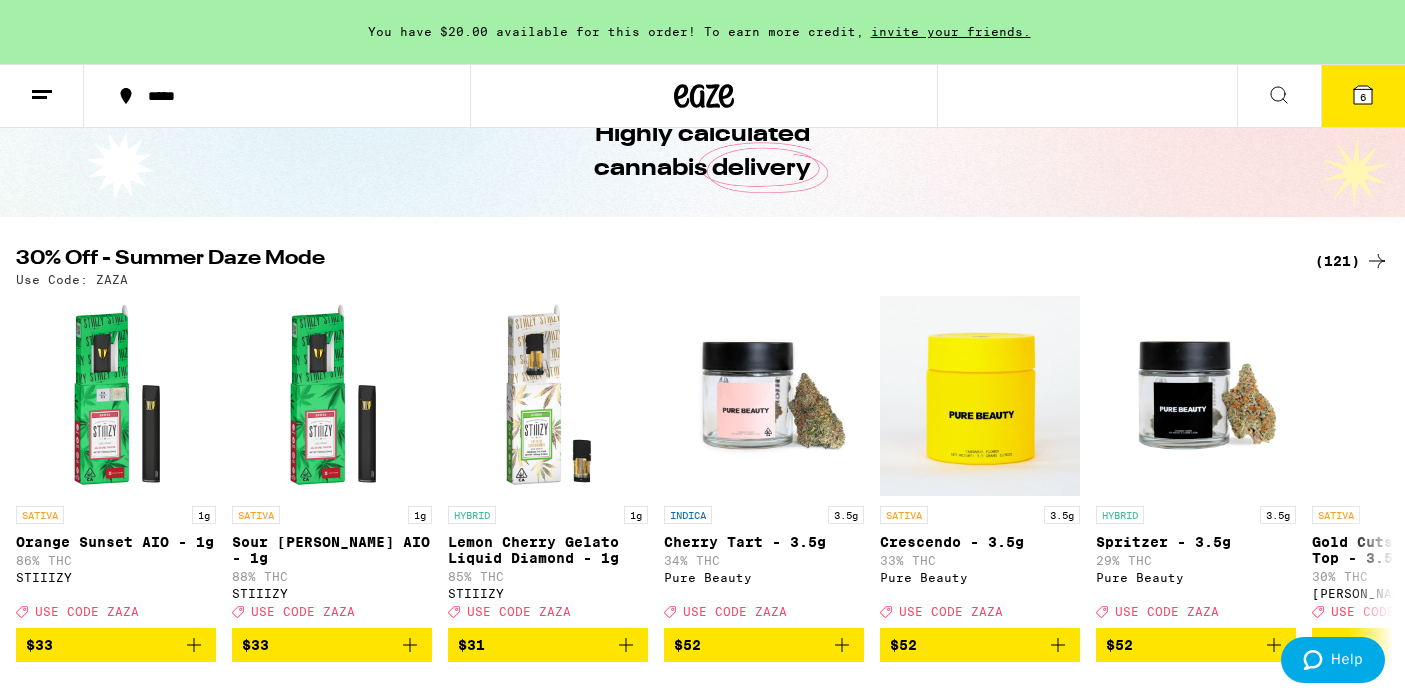 scroll, scrollTop: 111, scrollLeft: 0, axis: vertical 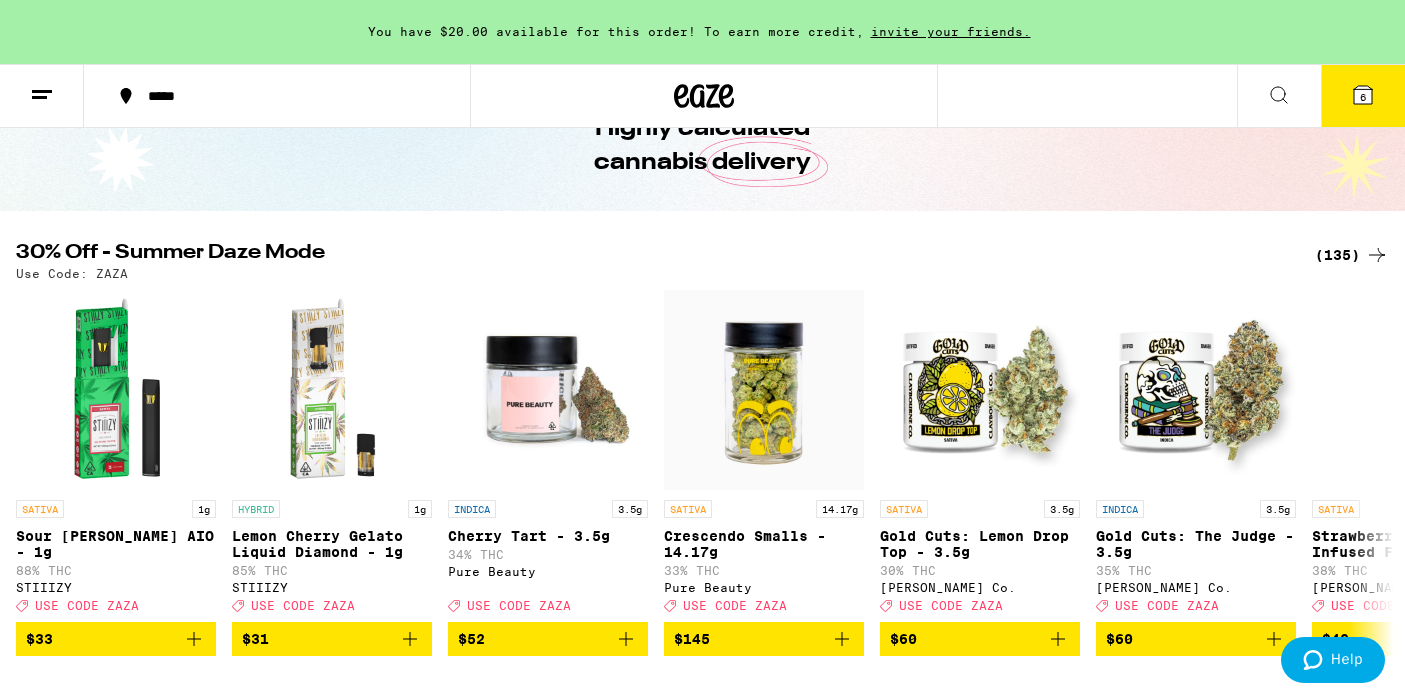 click 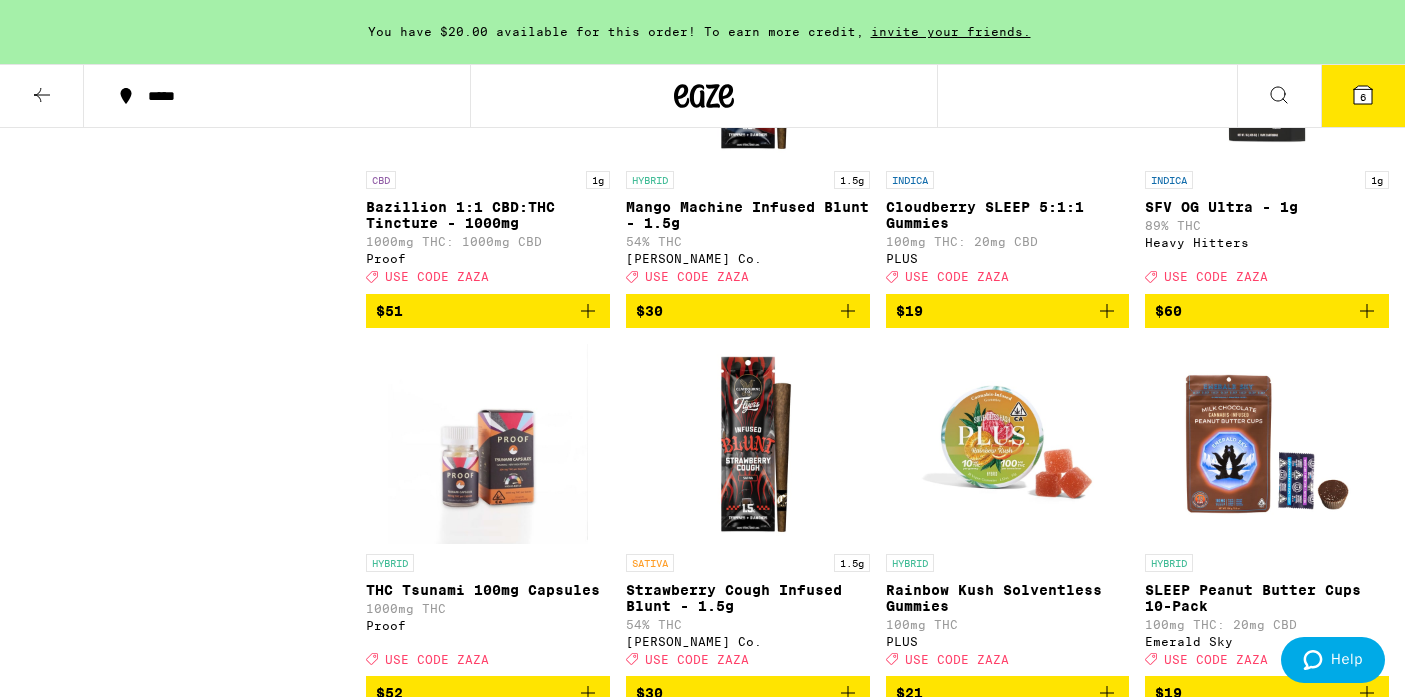 scroll, scrollTop: 6464, scrollLeft: 0, axis: vertical 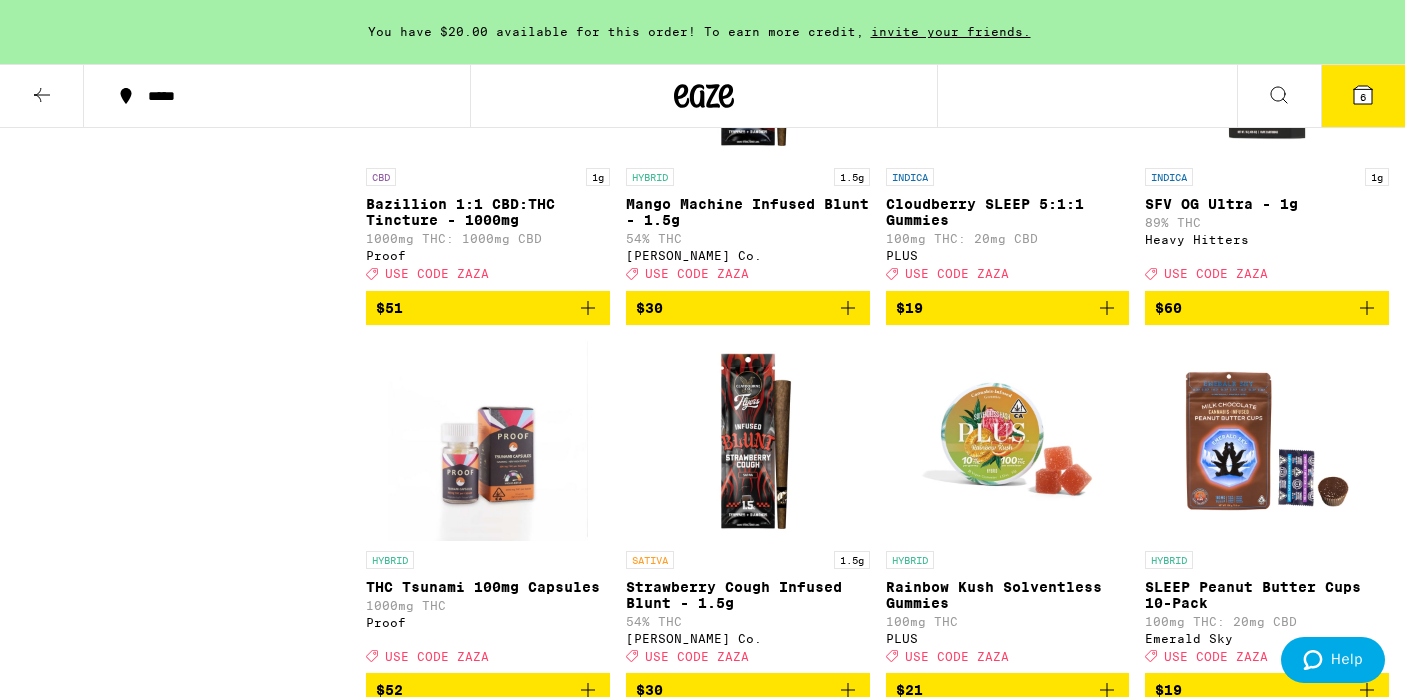 click 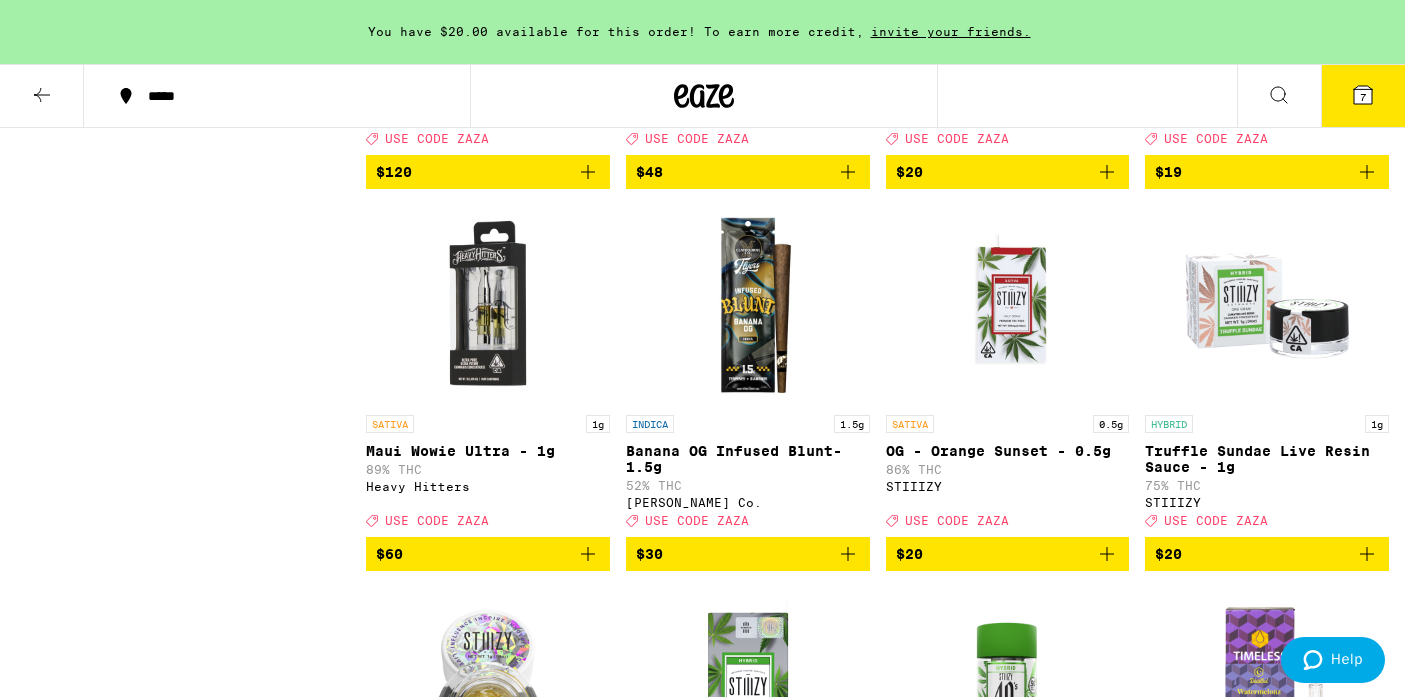 scroll, scrollTop: 8899, scrollLeft: 0, axis: vertical 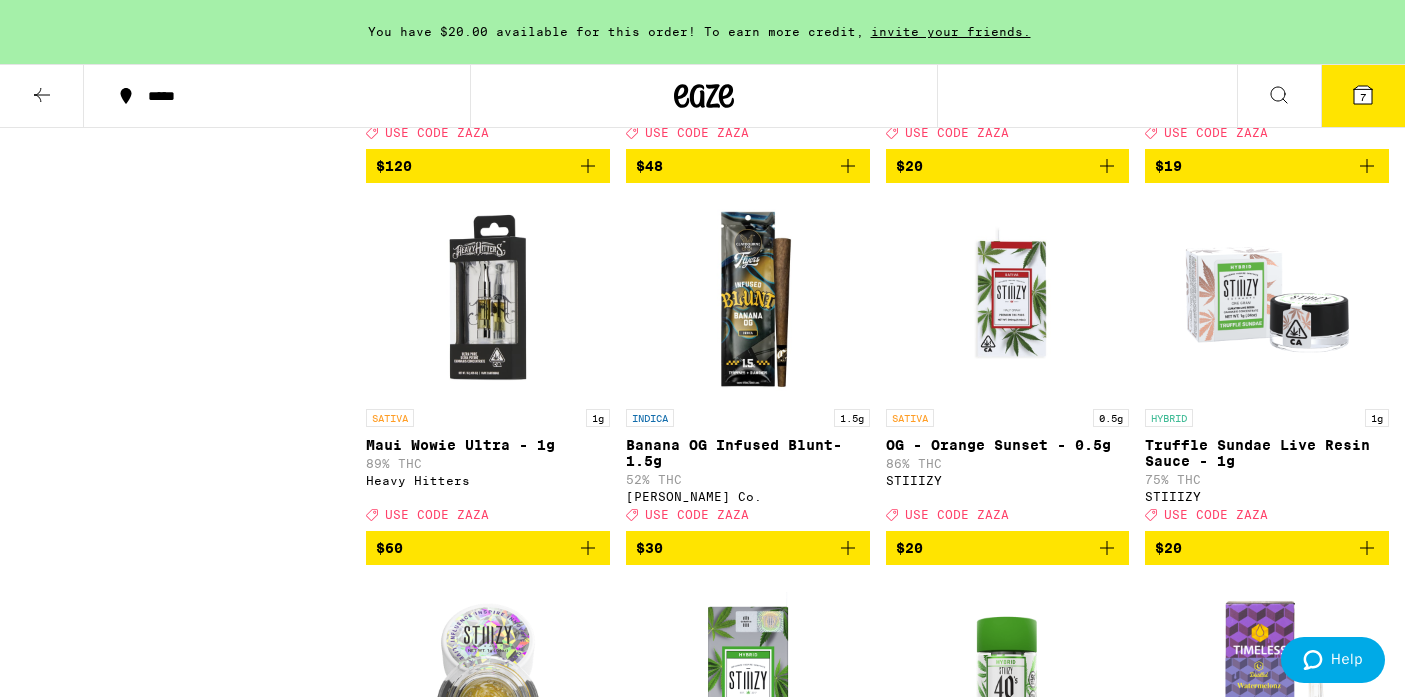 click 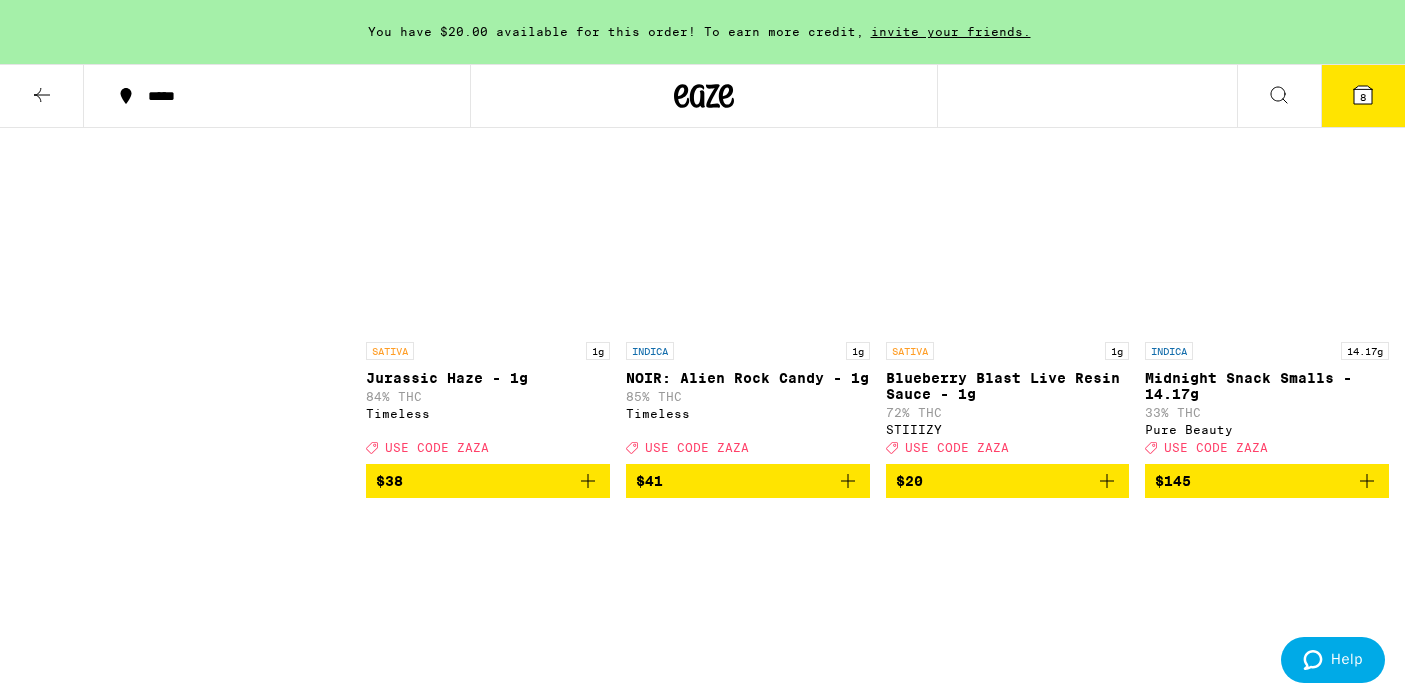 scroll, scrollTop: 10114, scrollLeft: 0, axis: vertical 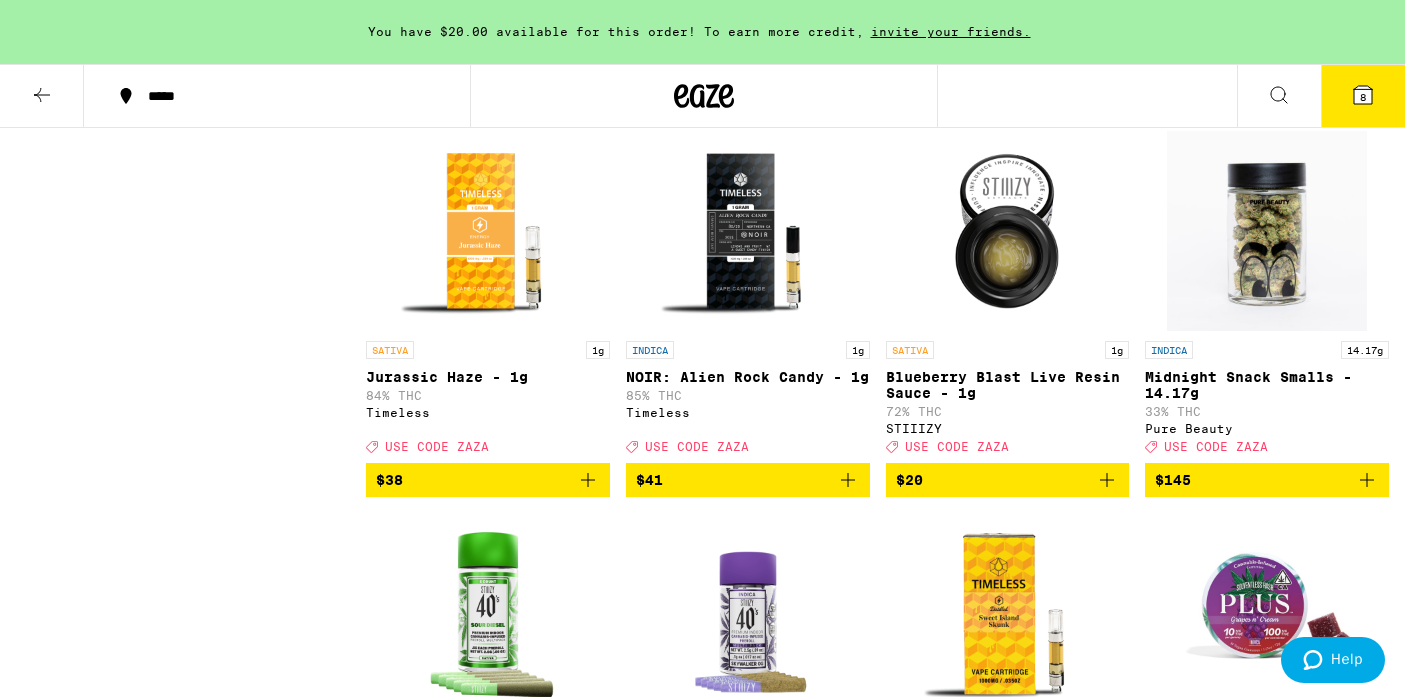 click at bounding box center [1267, -151] 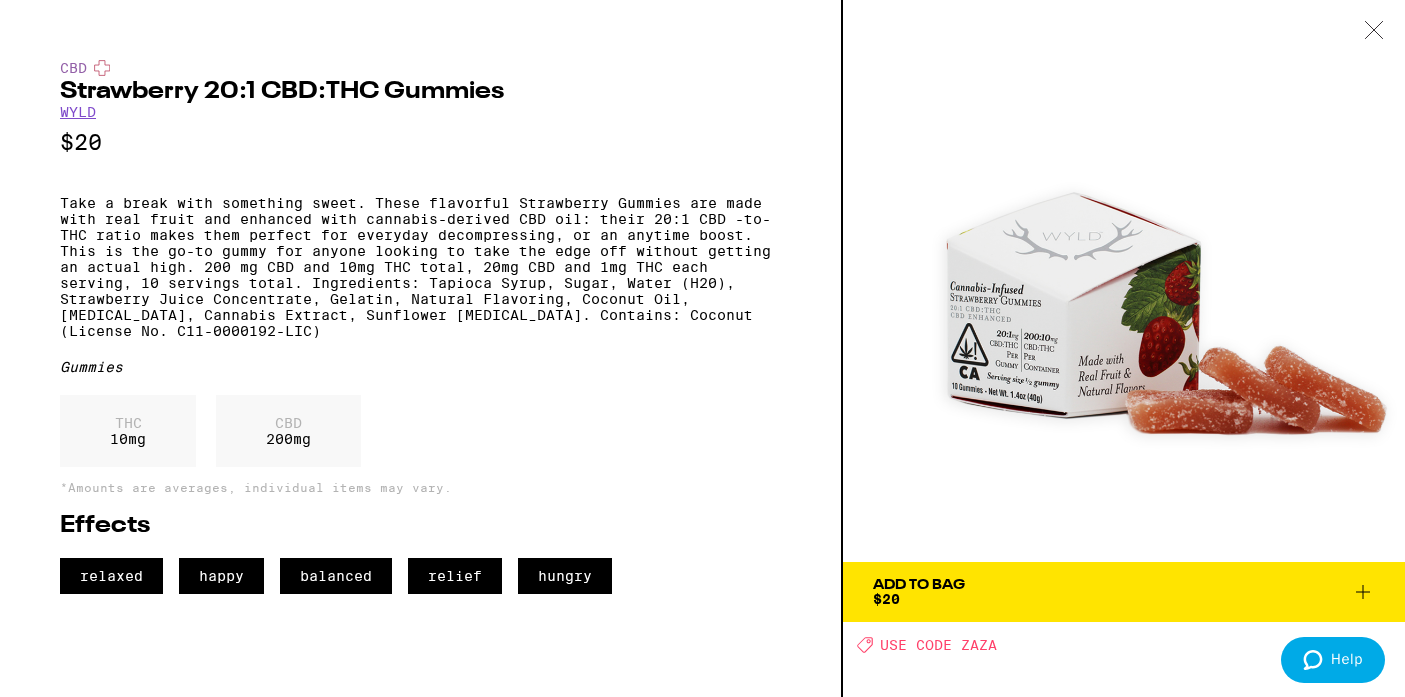 click 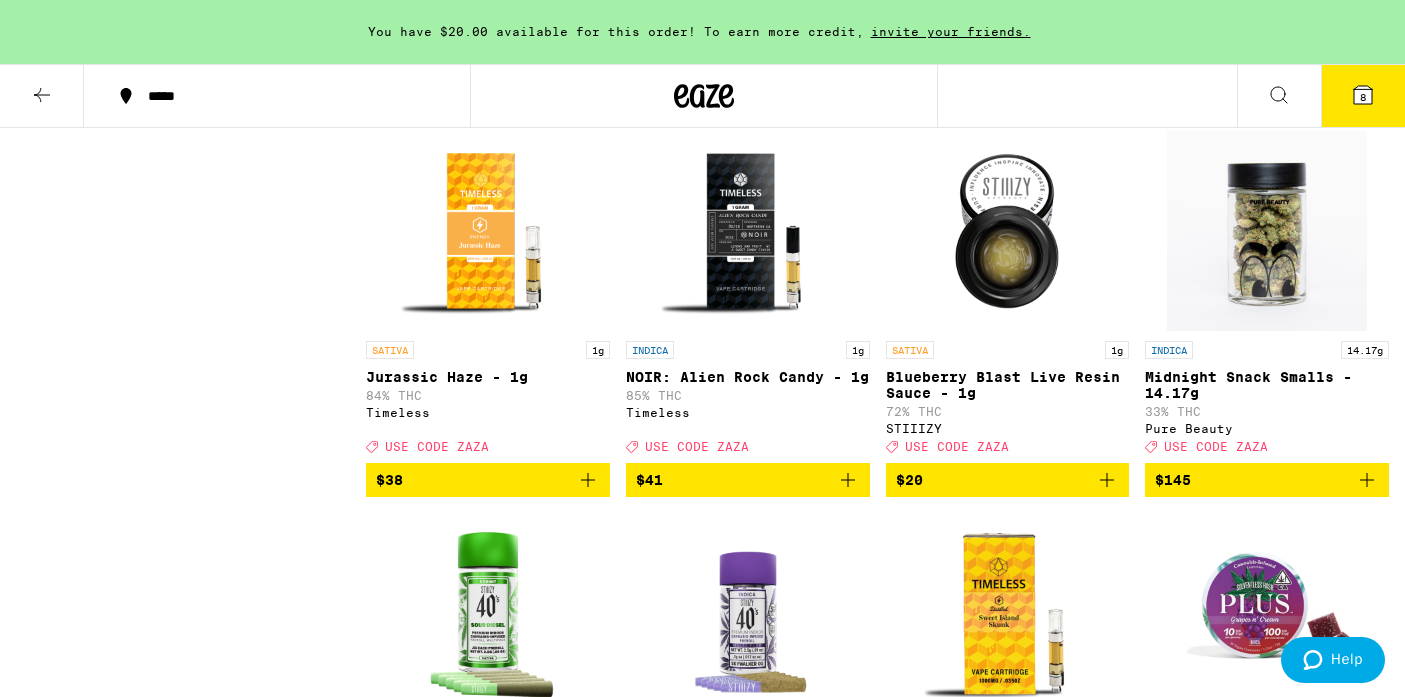 click 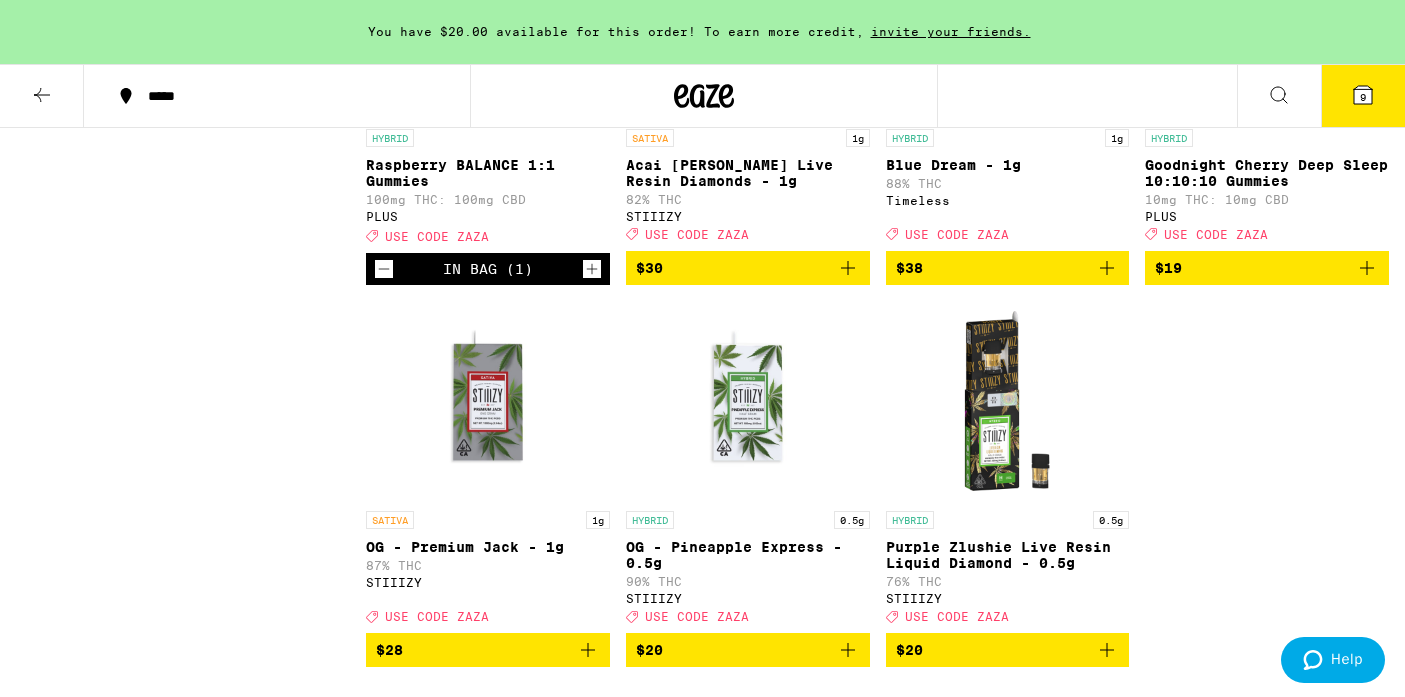 scroll, scrollTop: 12625, scrollLeft: 0, axis: vertical 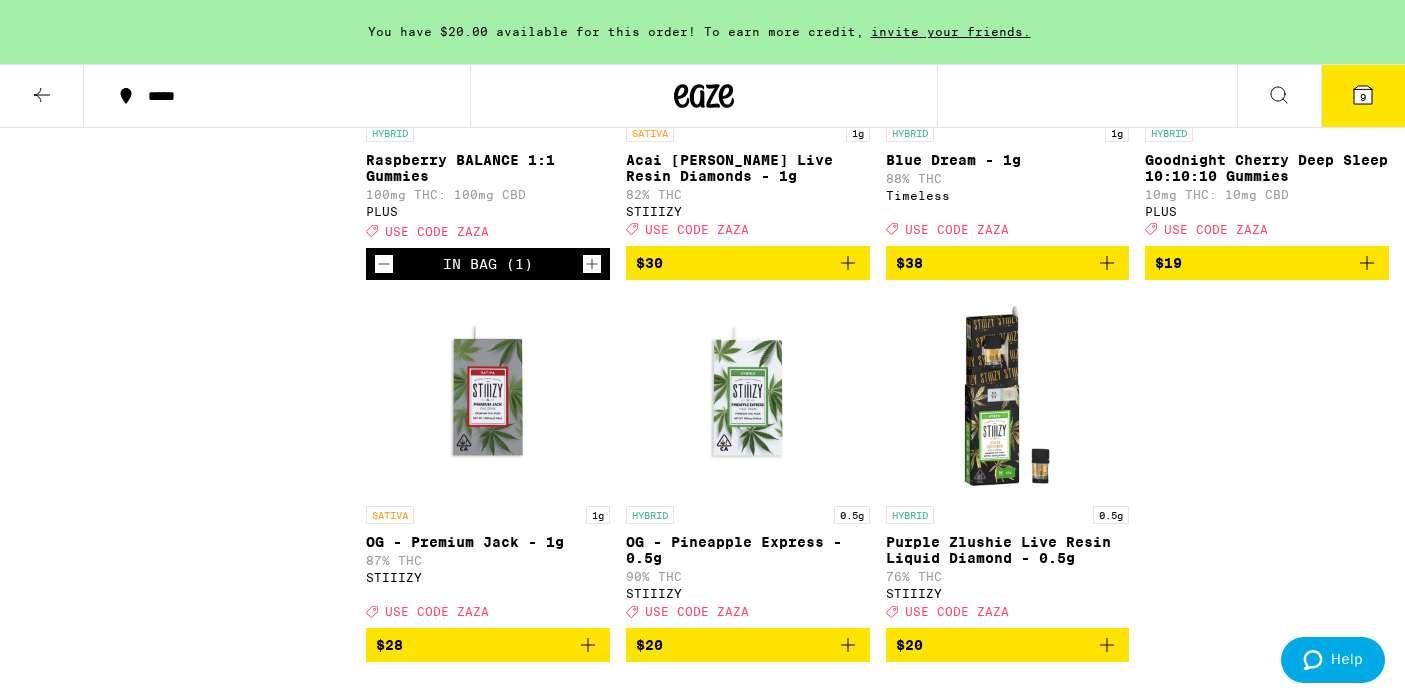 click on "9" at bounding box center [1363, 96] 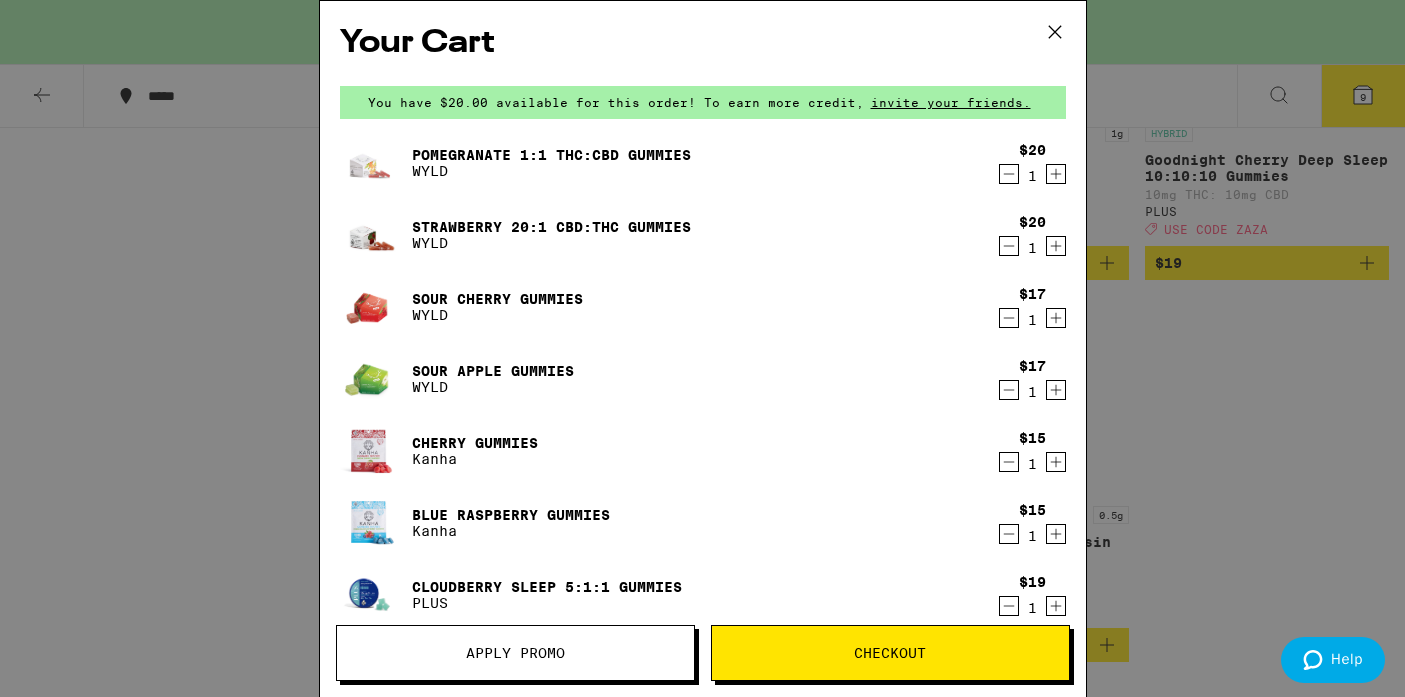 click on "Apply Promo" at bounding box center (515, 653) 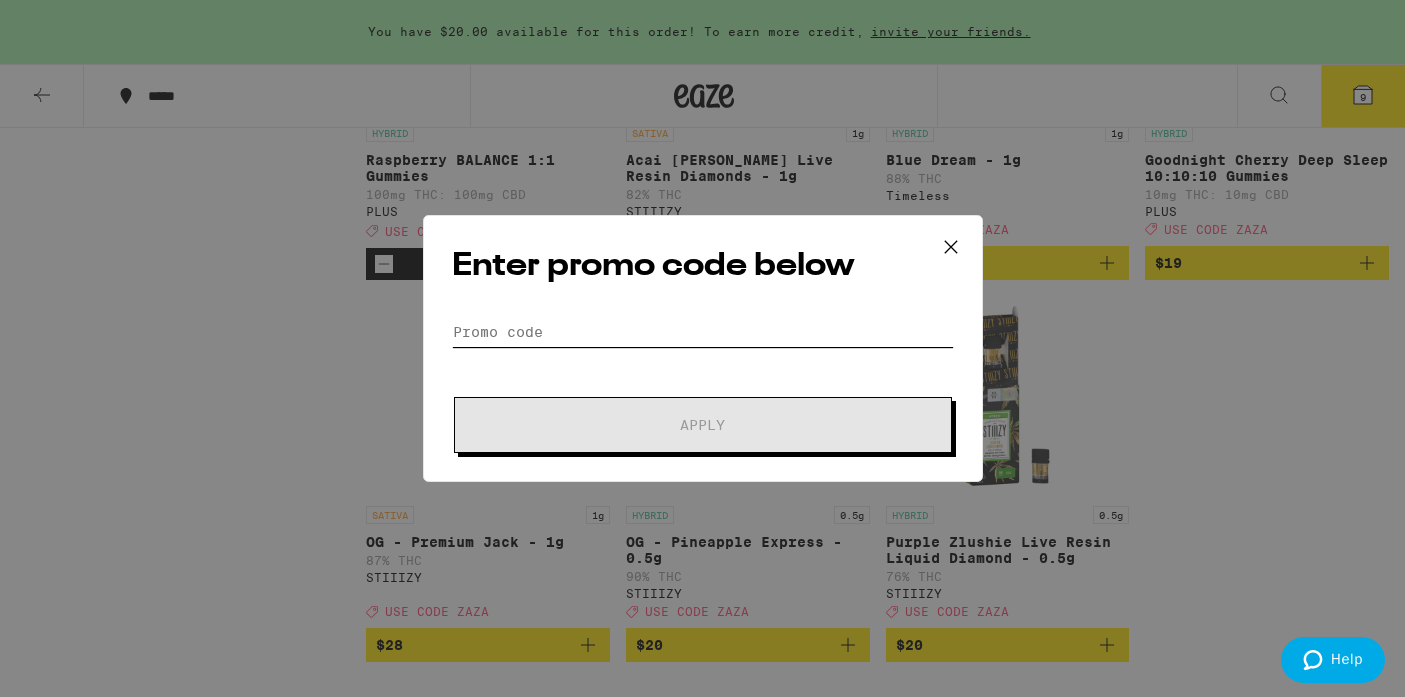 click on "Promo Code" at bounding box center (703, 332) 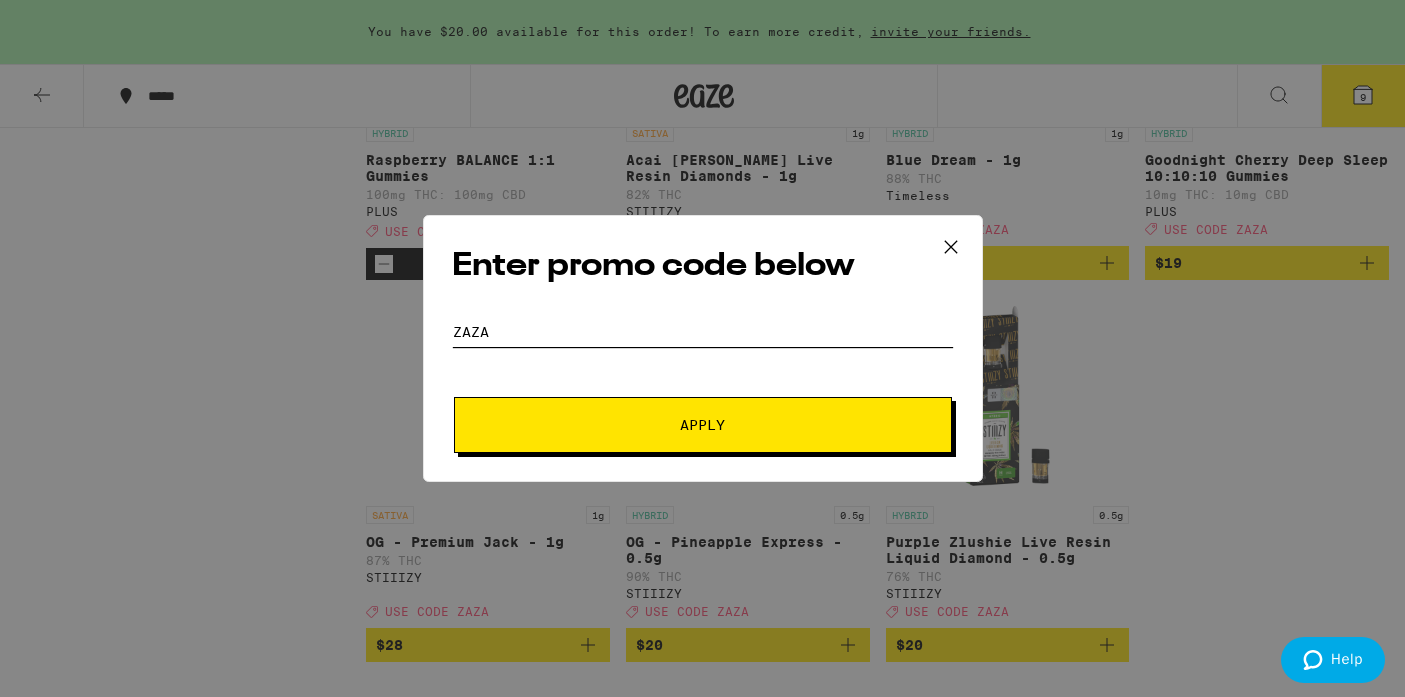 type on "zaza" 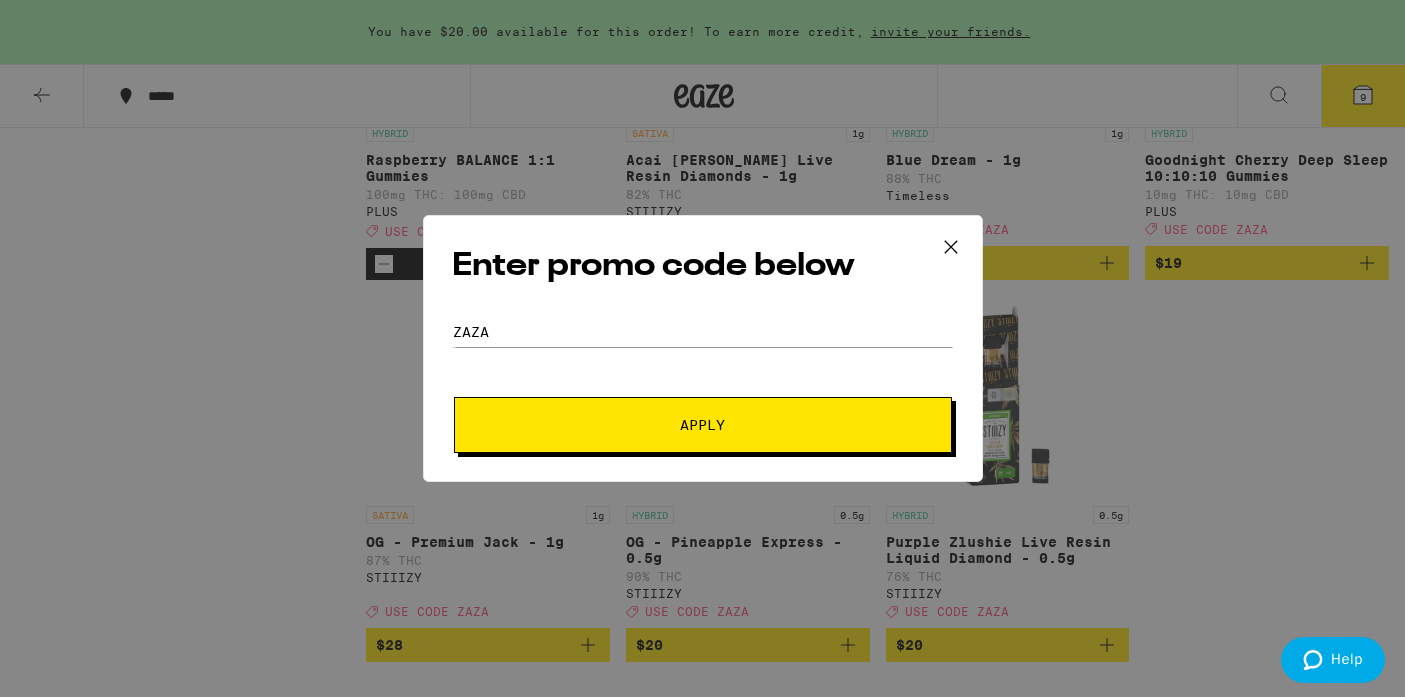 click on "Apply" at bounding box center [702, 425] 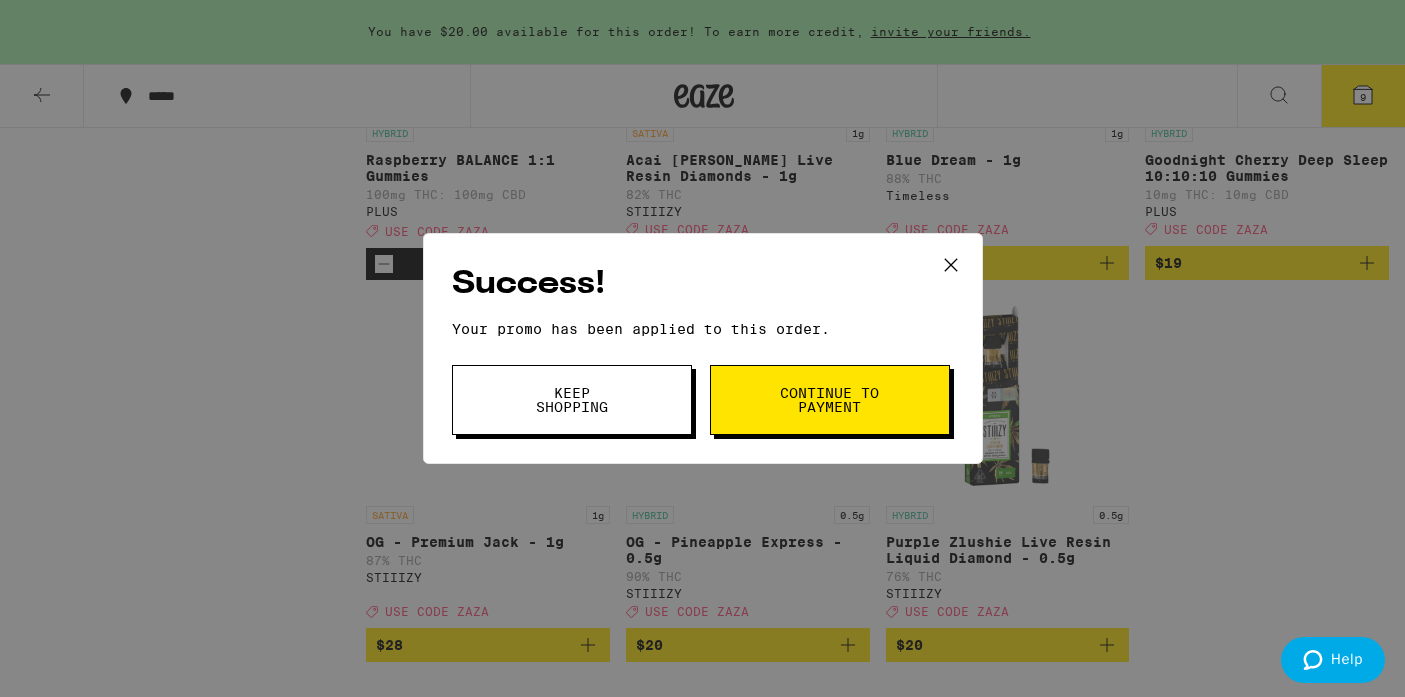 click on "Continue to payment" at bounding box center [830, 400] 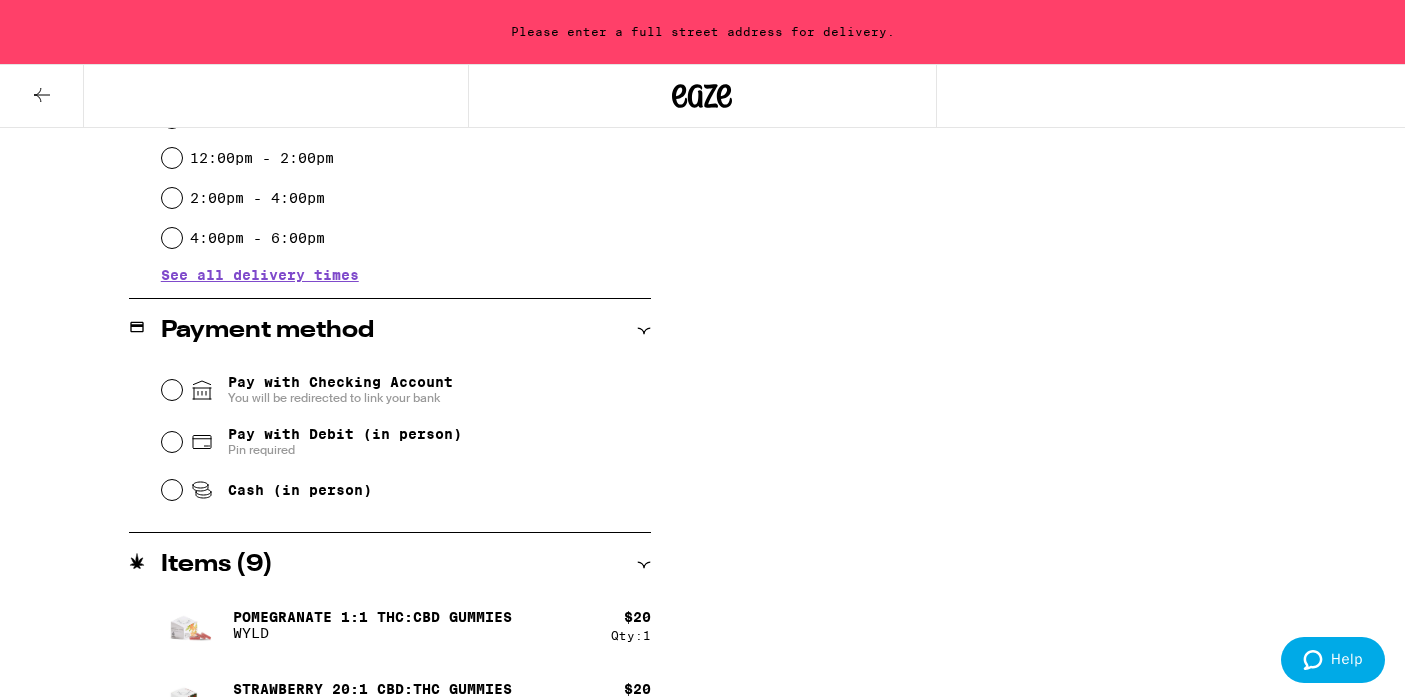 scroll, scrollTop: 687, scrollLeft: 0, axis: vertical 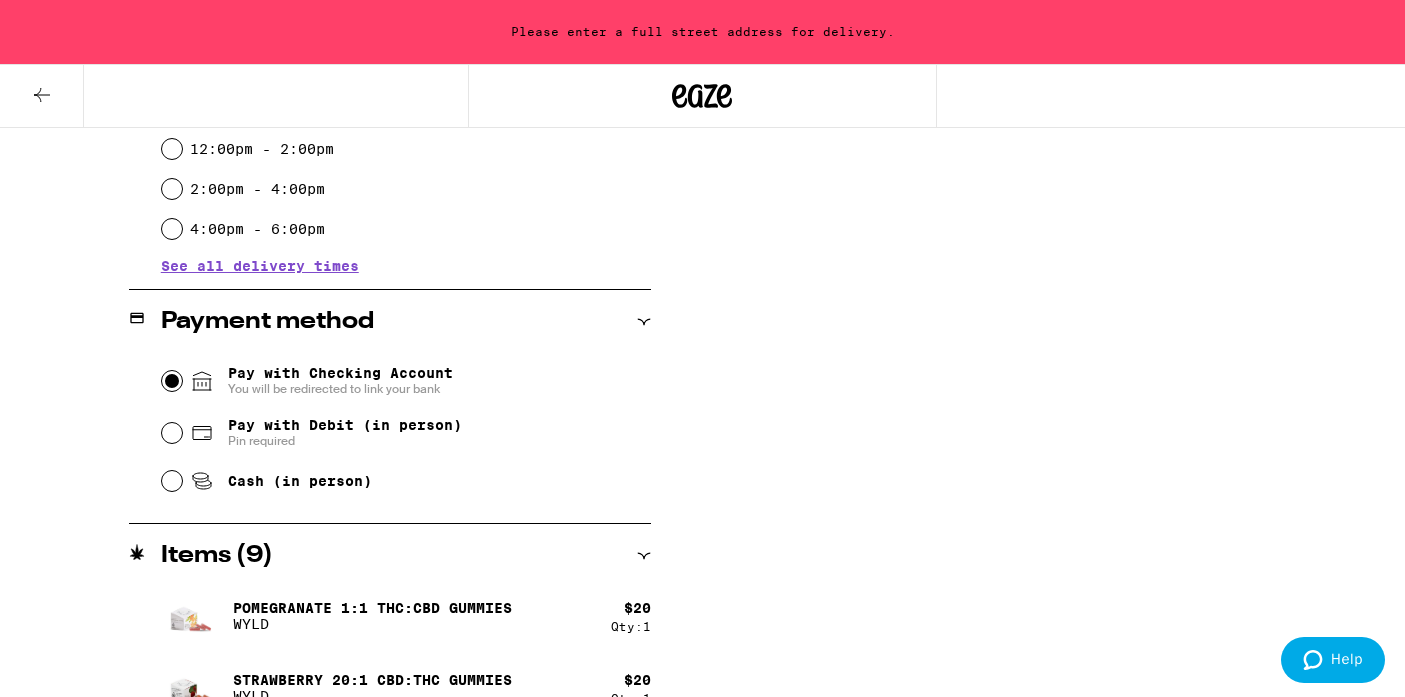 click on "Pay with Checking Account You will be redirected to link your bank" at bounding box center (172, 381) 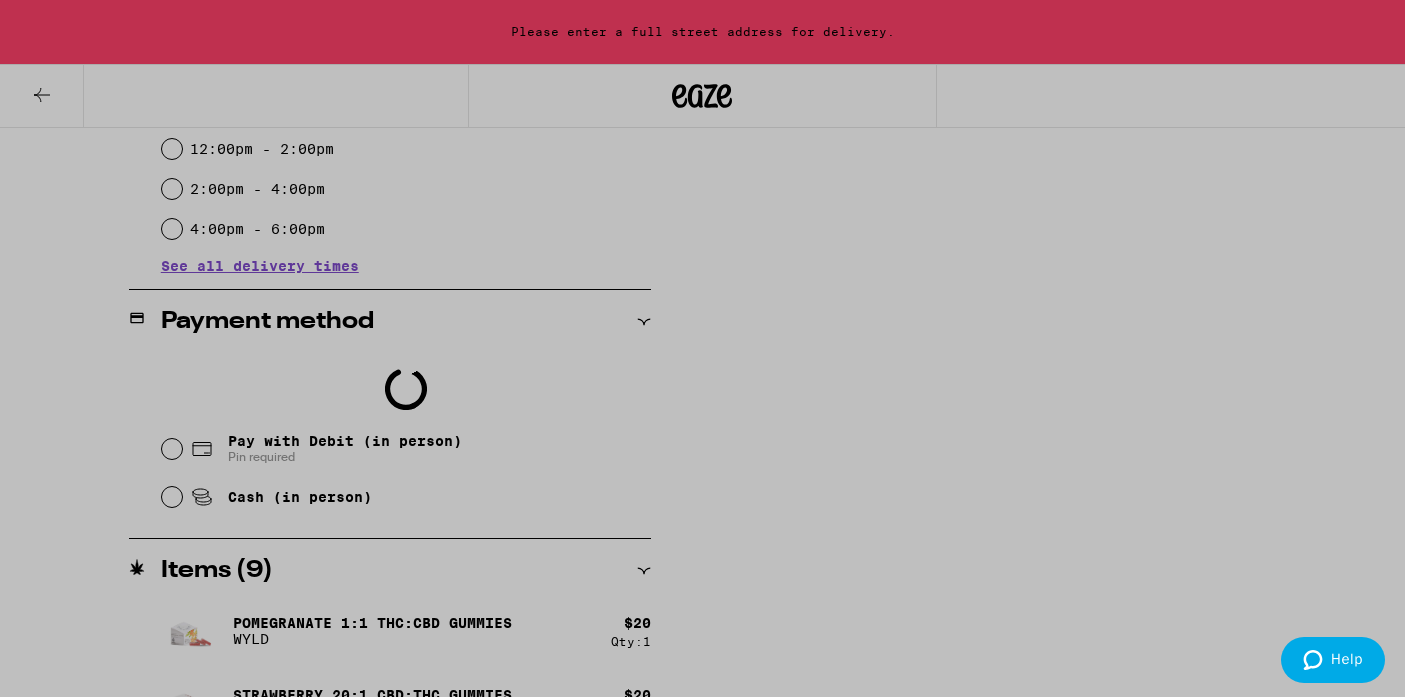 click at bounding box center [702, 348] 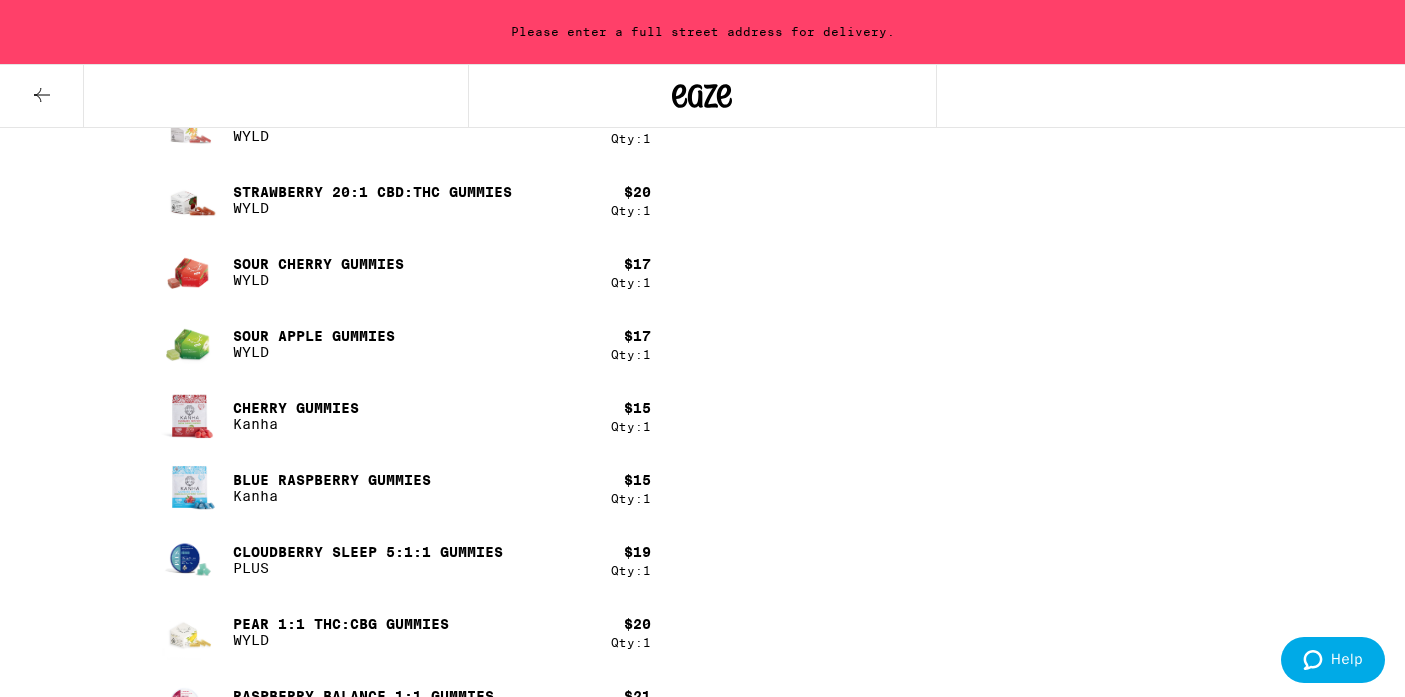 scroll, scrollTop: 1227, scrollLeft: 0, axis: vertical 